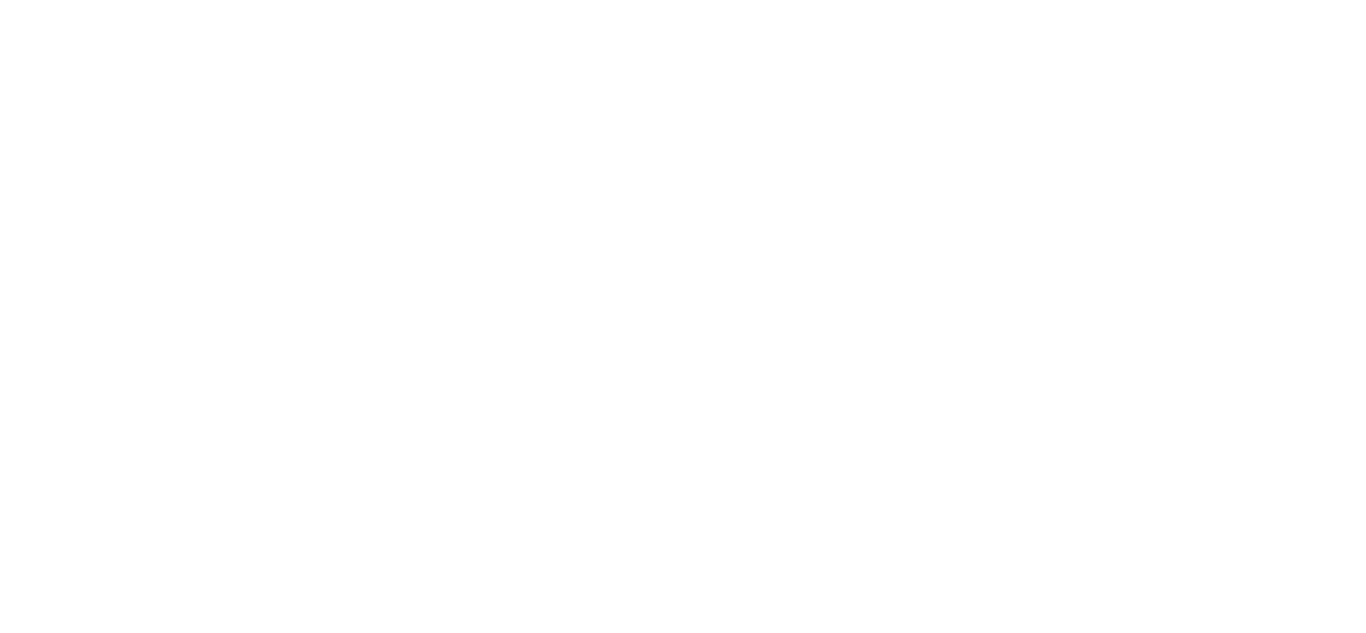 scroll, scrollTop: 0, scrollLeft: 0, axis: both 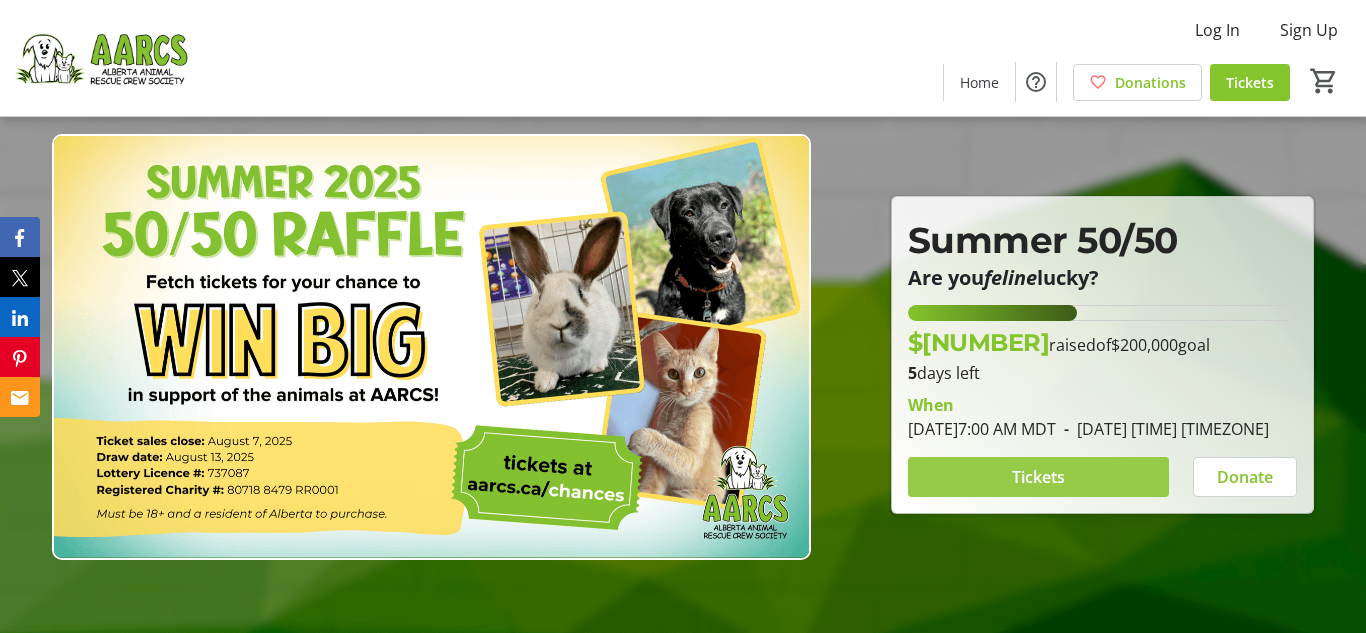 click on "Tickets" at bounding box center (1038, 477) 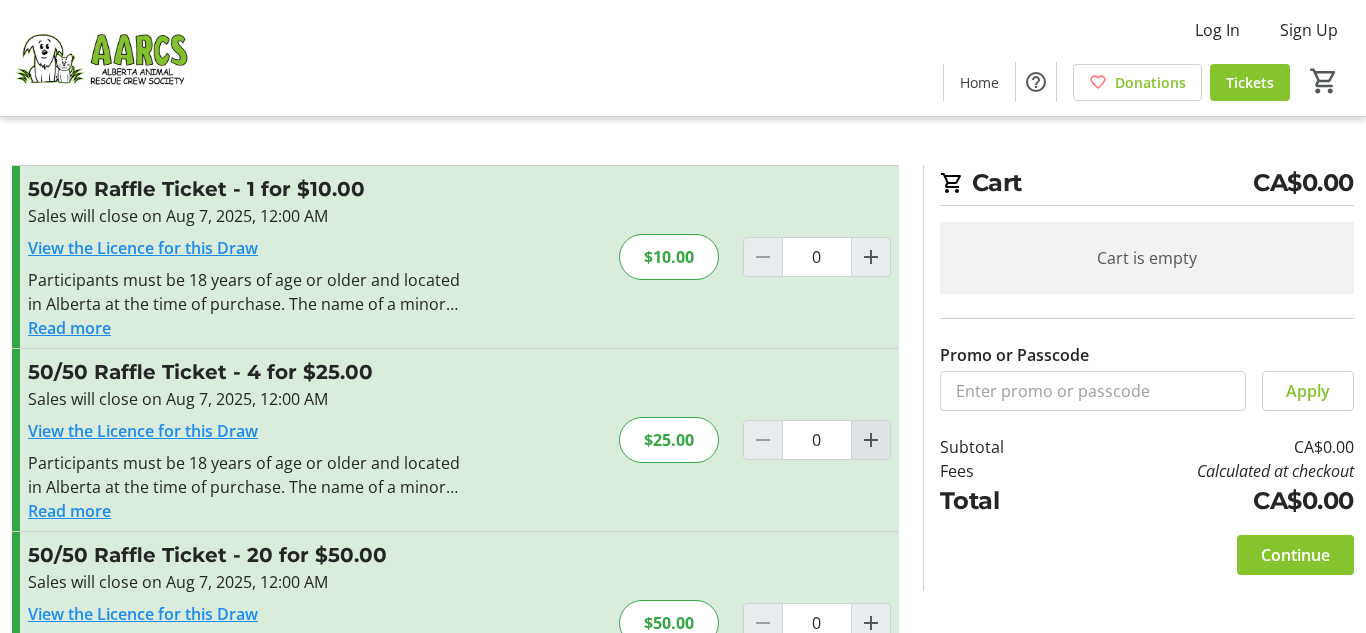 click 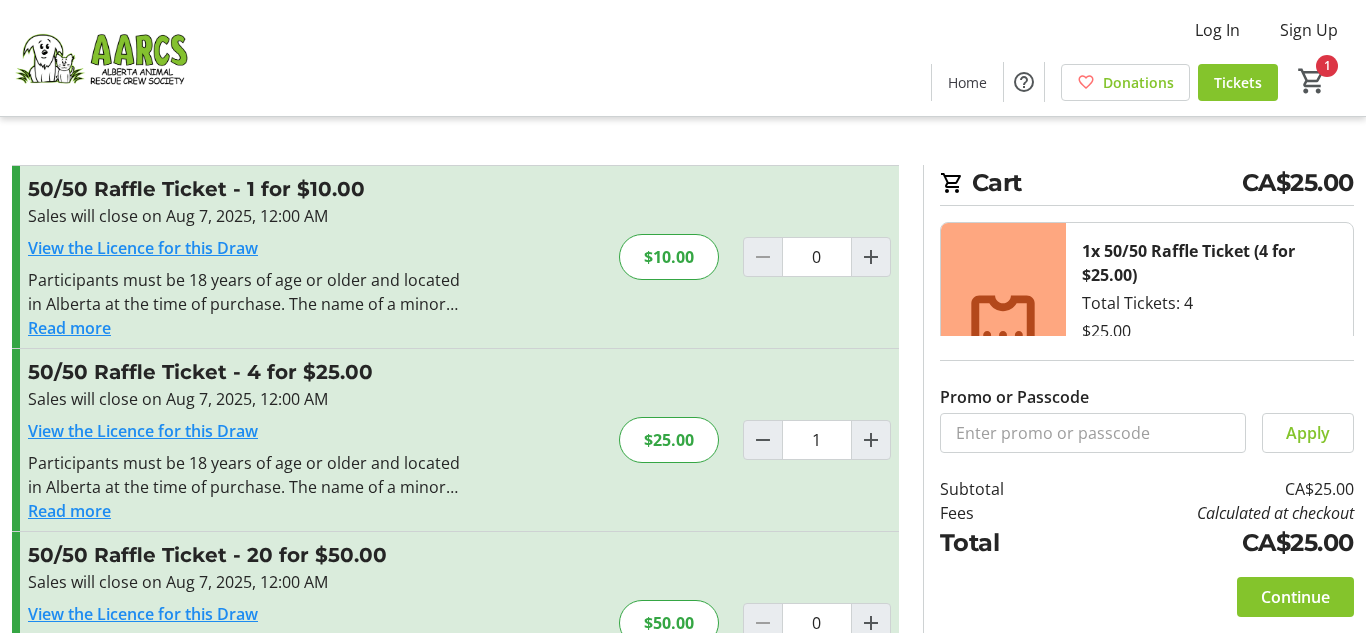 click on "Read more" 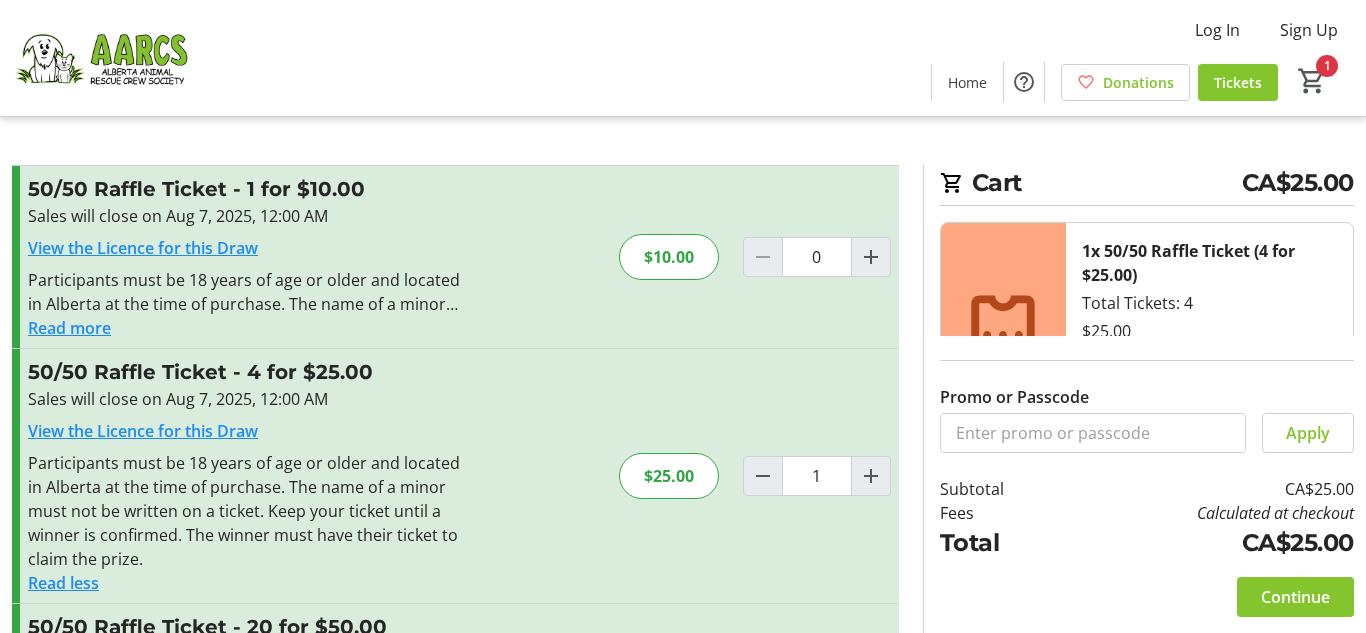 click on "Read less" 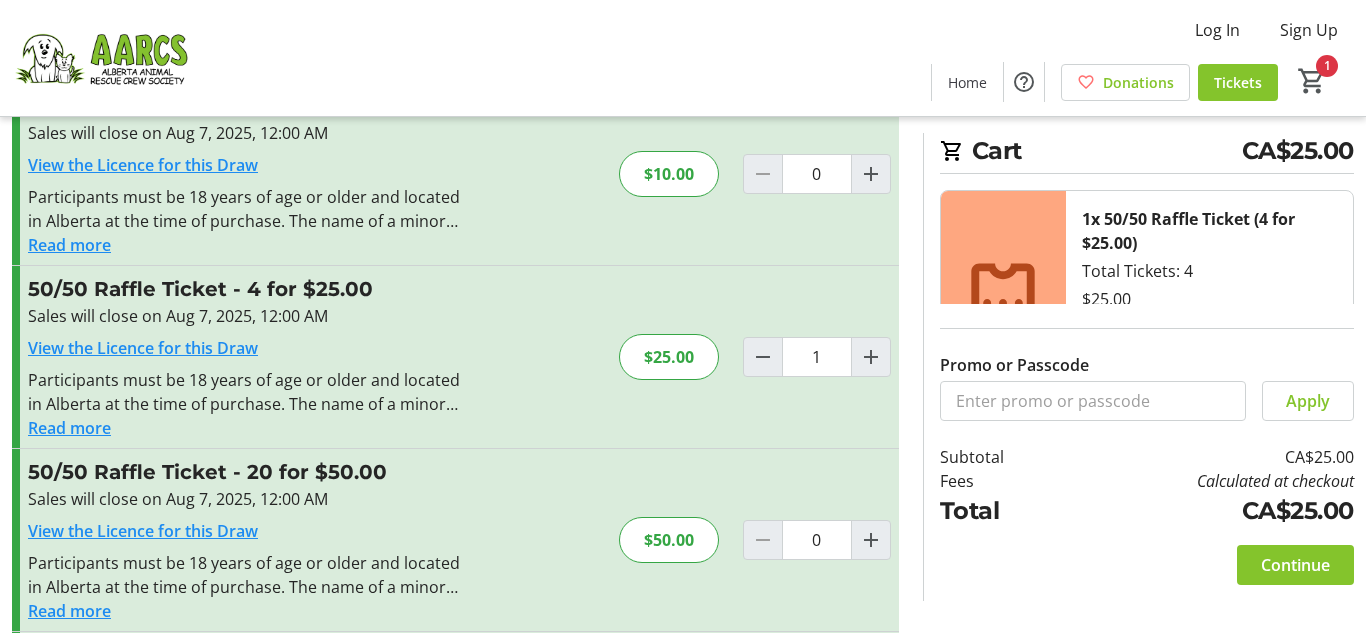 scroll, scrollTop: 75, scrollLeft: 0, axis: vertical 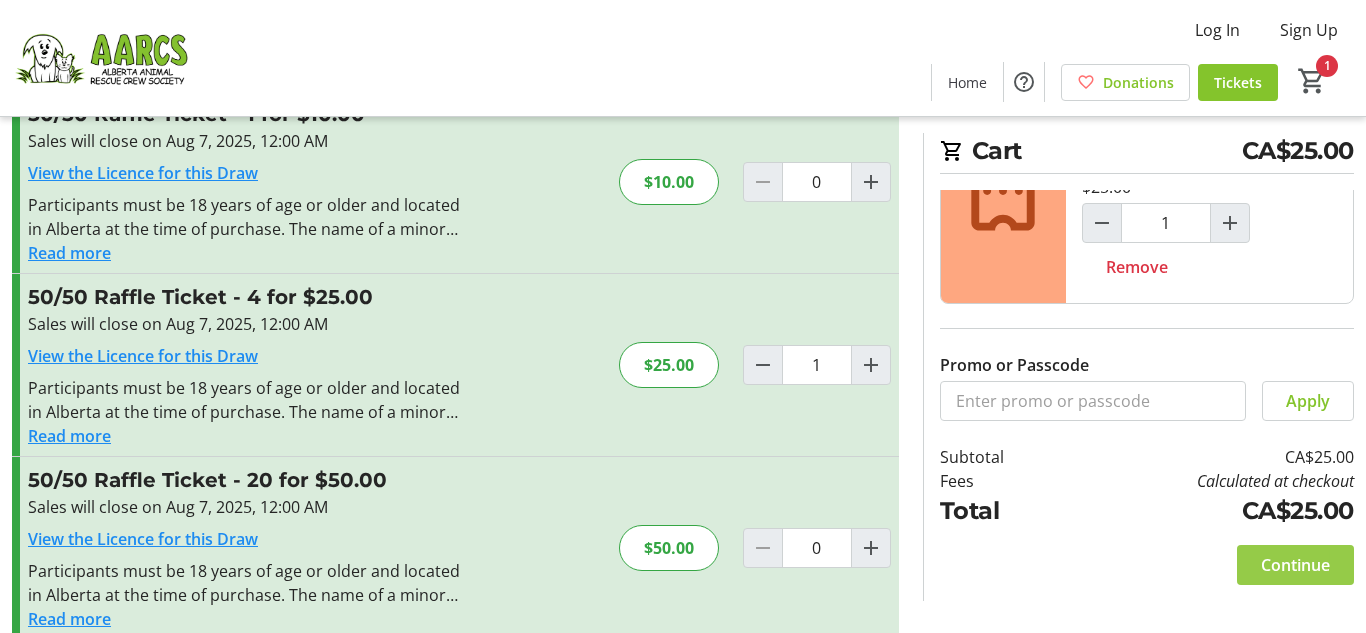 click on "Continue" 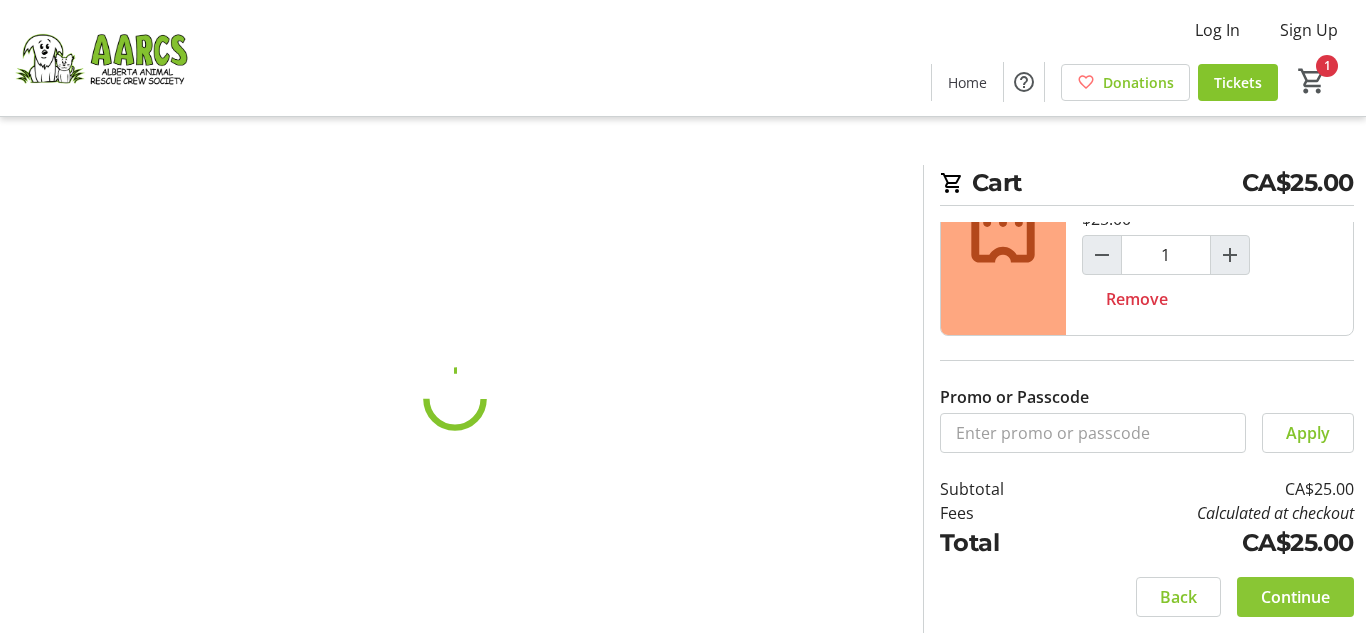 scroll, scrollTop: 0, scrollLeft: 0, axis: both 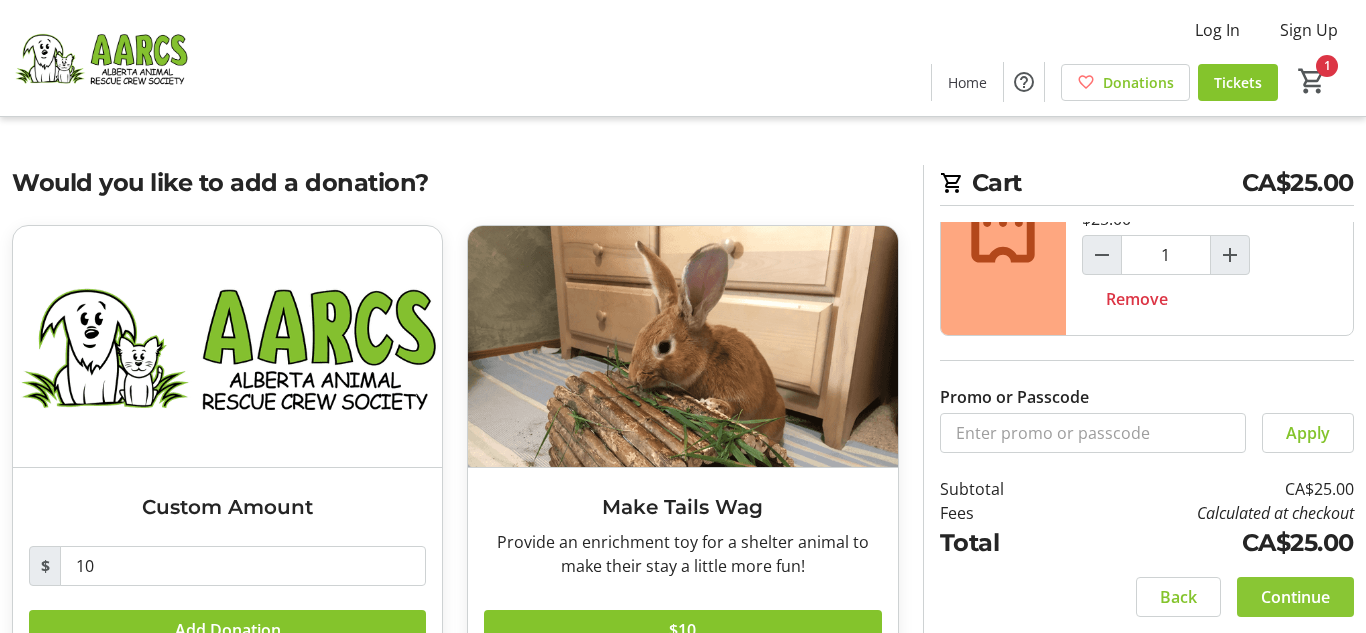 type 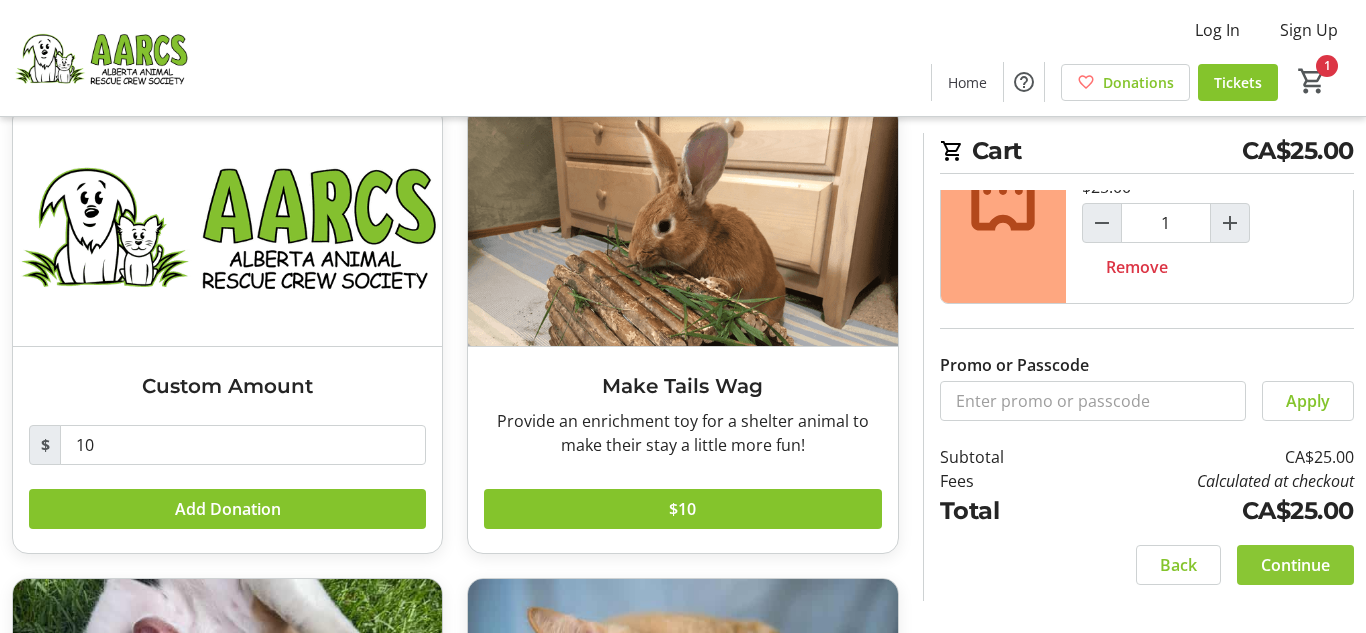 scroll, scrollTop: 117, scrollLeft: 0, axis: vertical 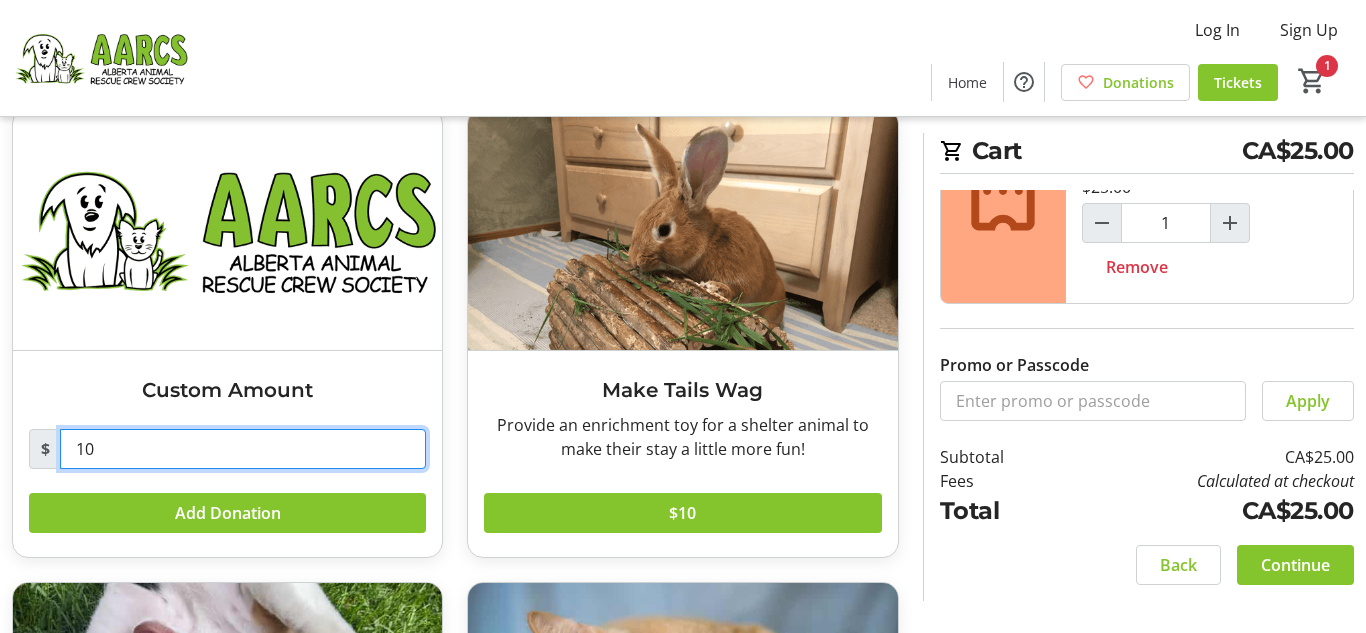 click on "10" at bounding box center (243, 449) 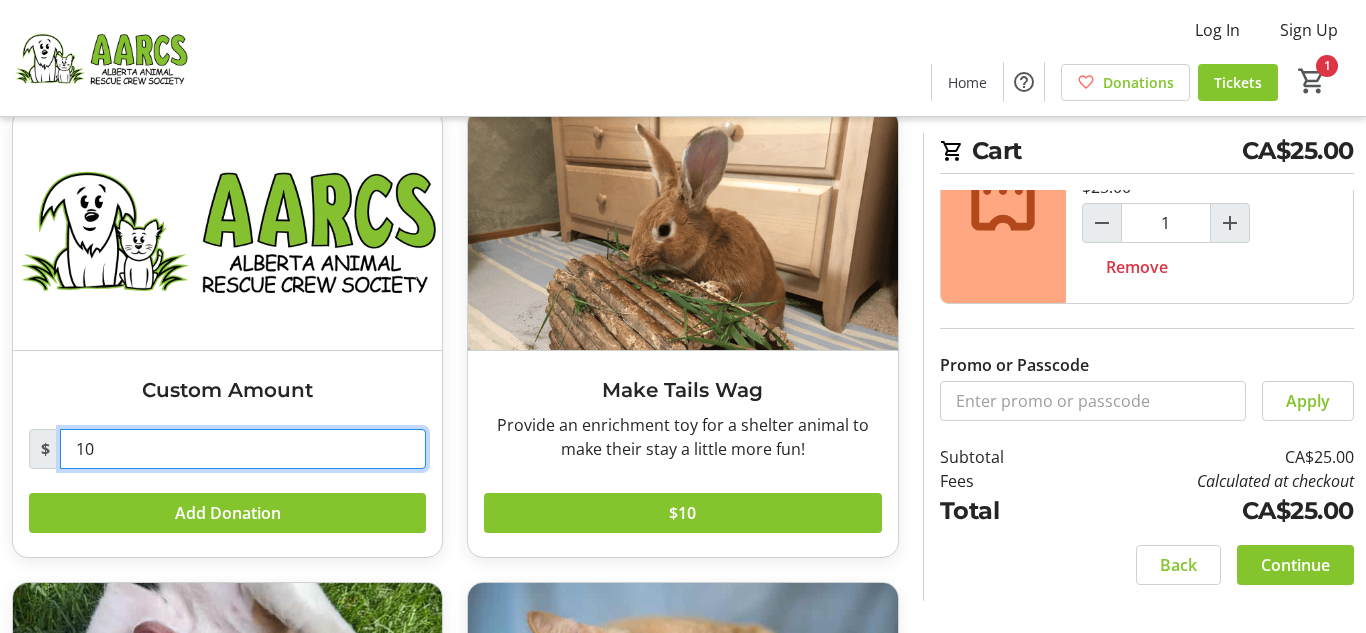 type on "1" 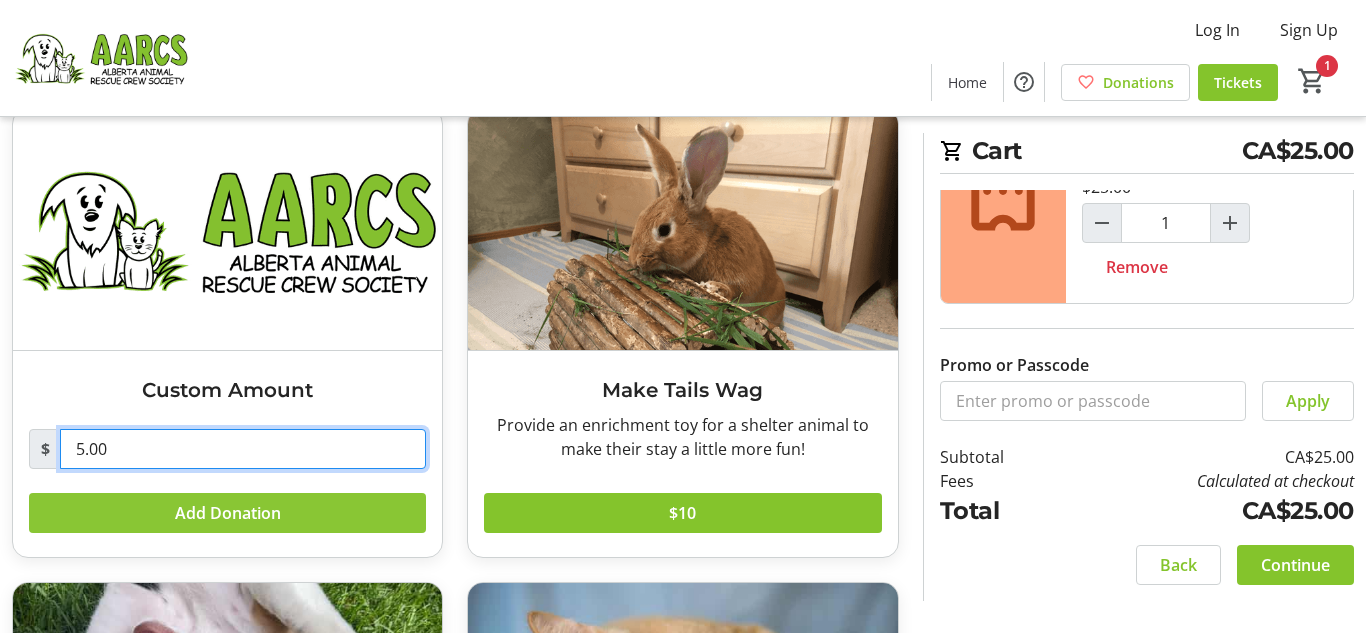 type on "5.00" 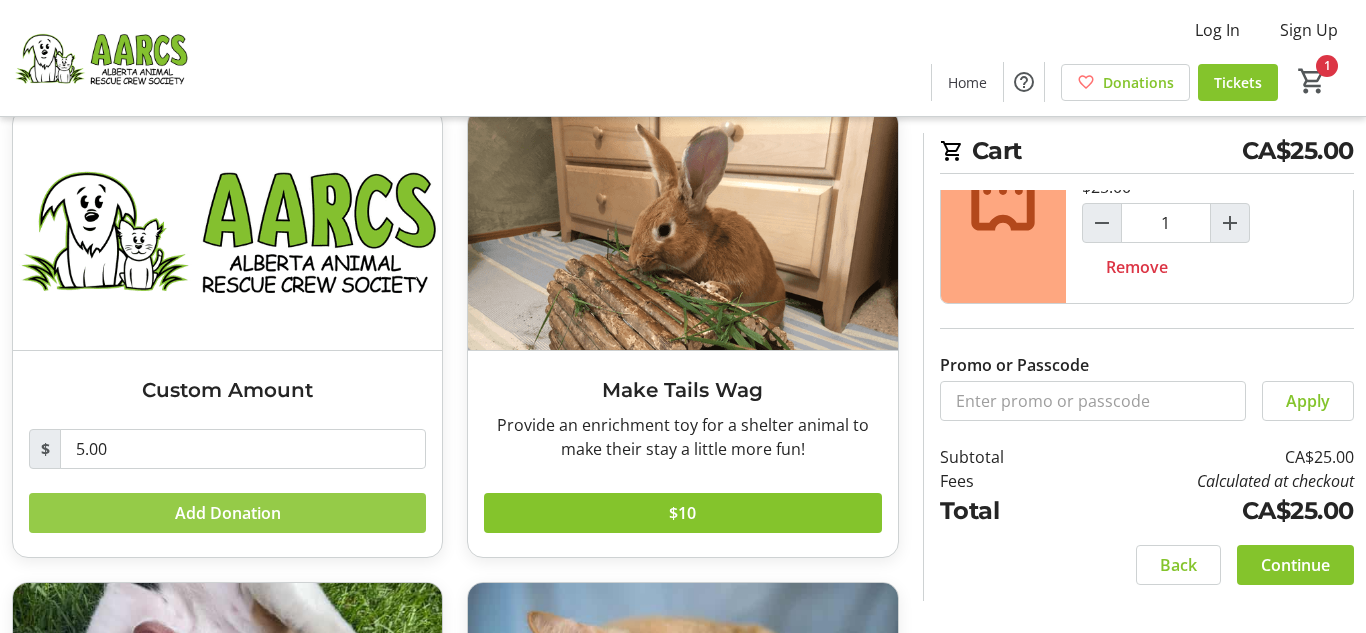 click on "Add Donation" 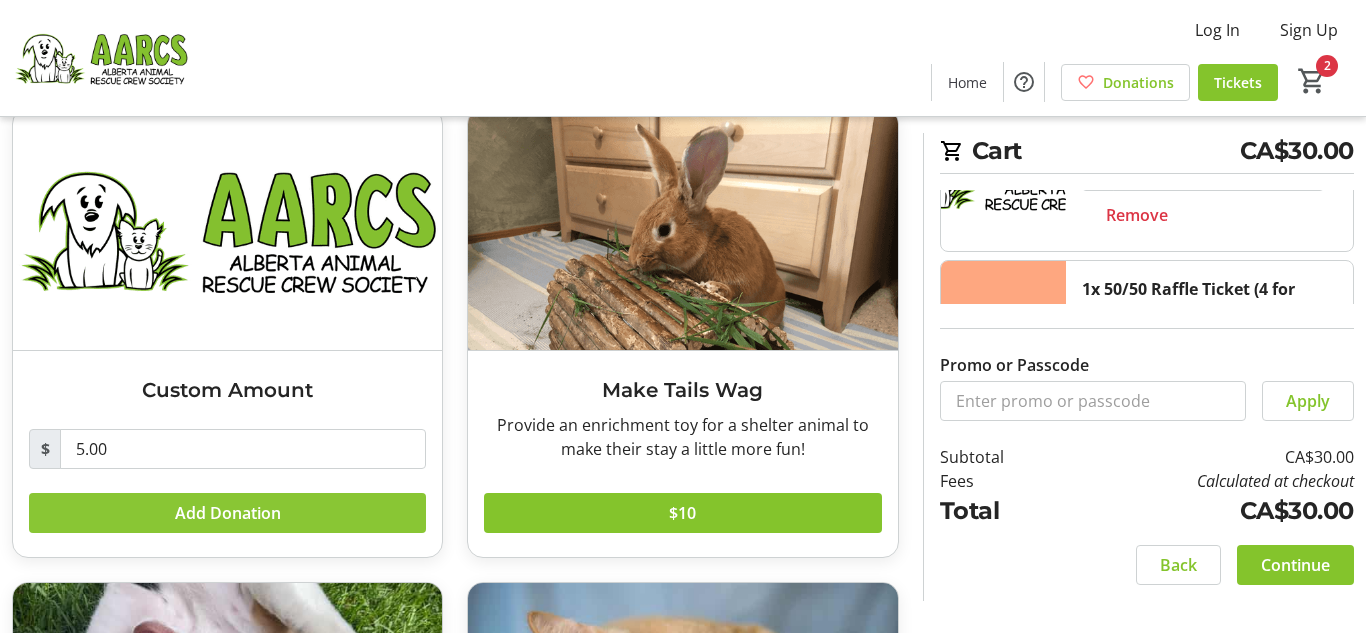 scroll, scrollTop: 136, scrollLeft: 0, axis: vertical 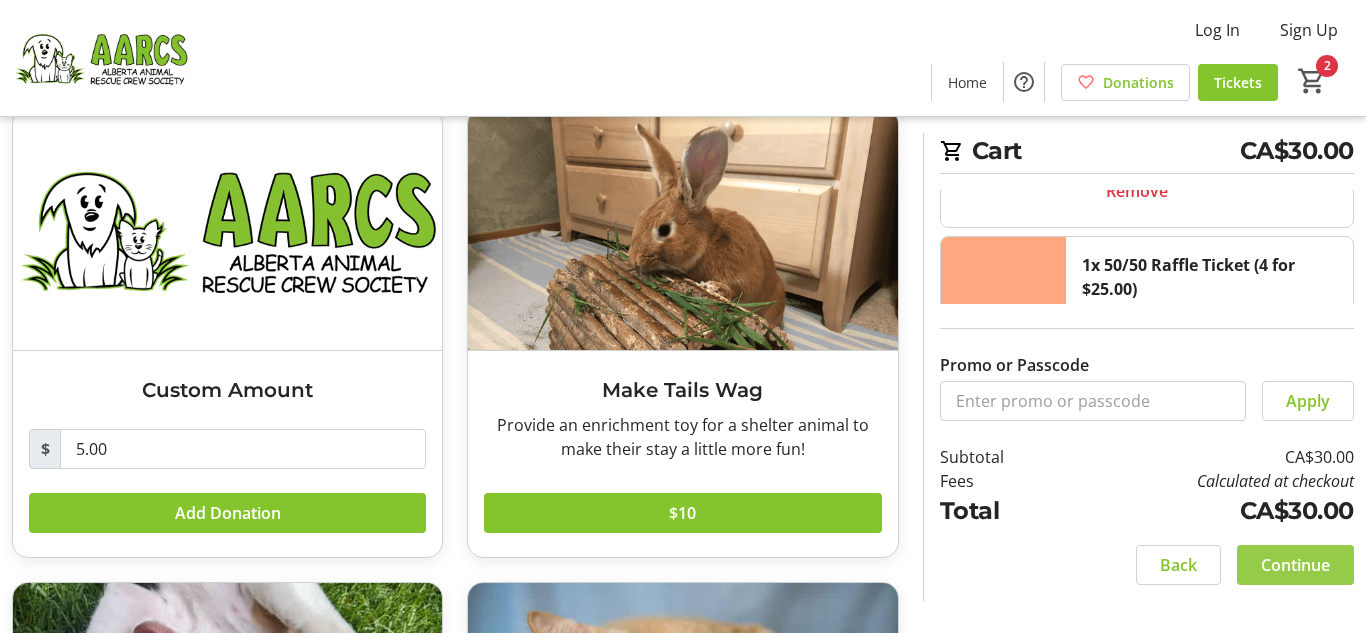 click on "Continue" 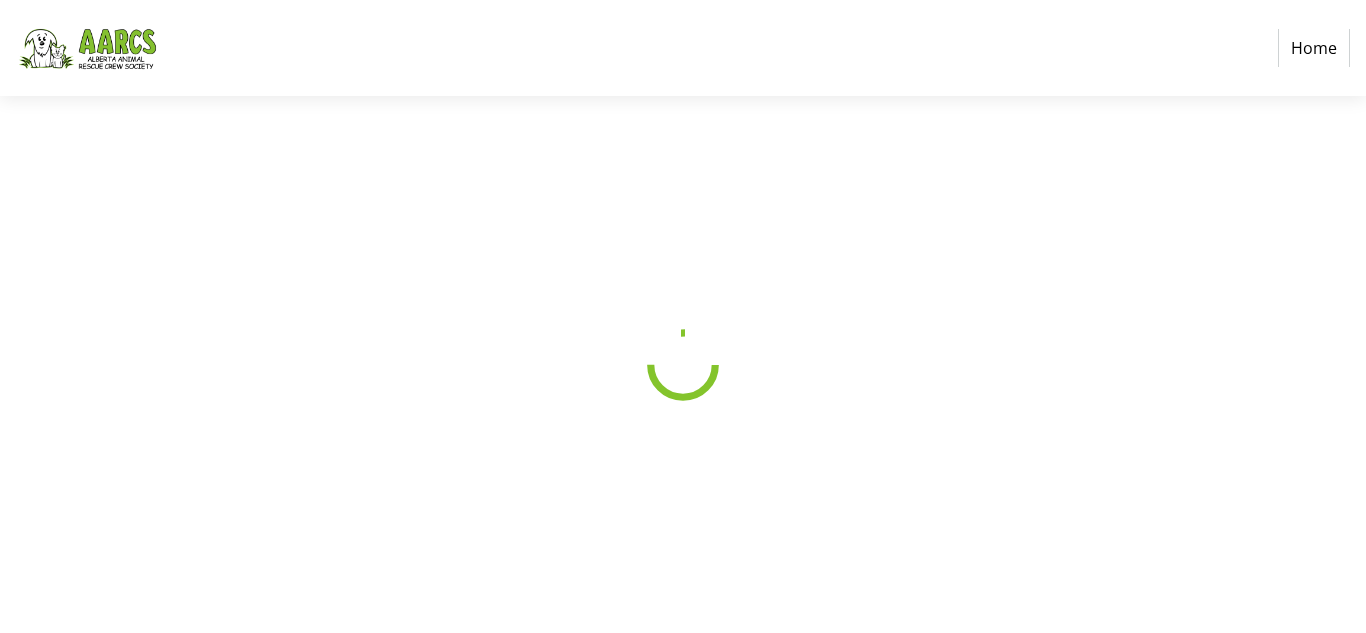 scroll, scrollTop: 0, scrollLeft: 0, axis: both 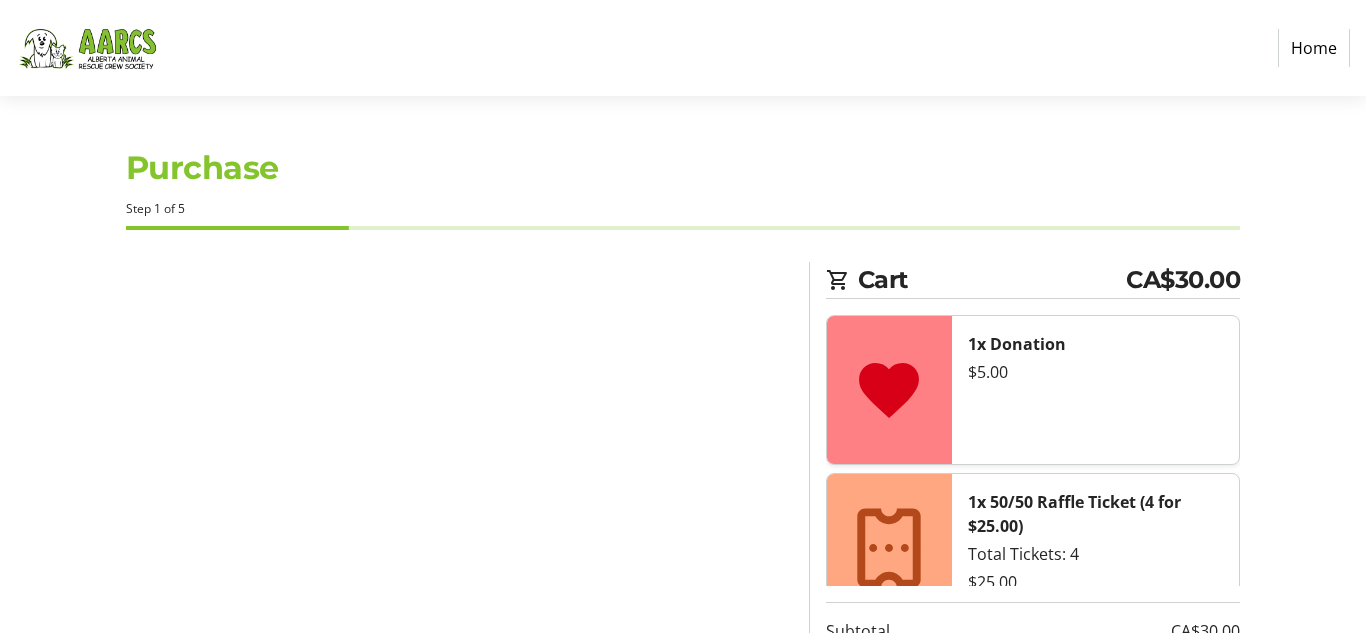 select on "CA" 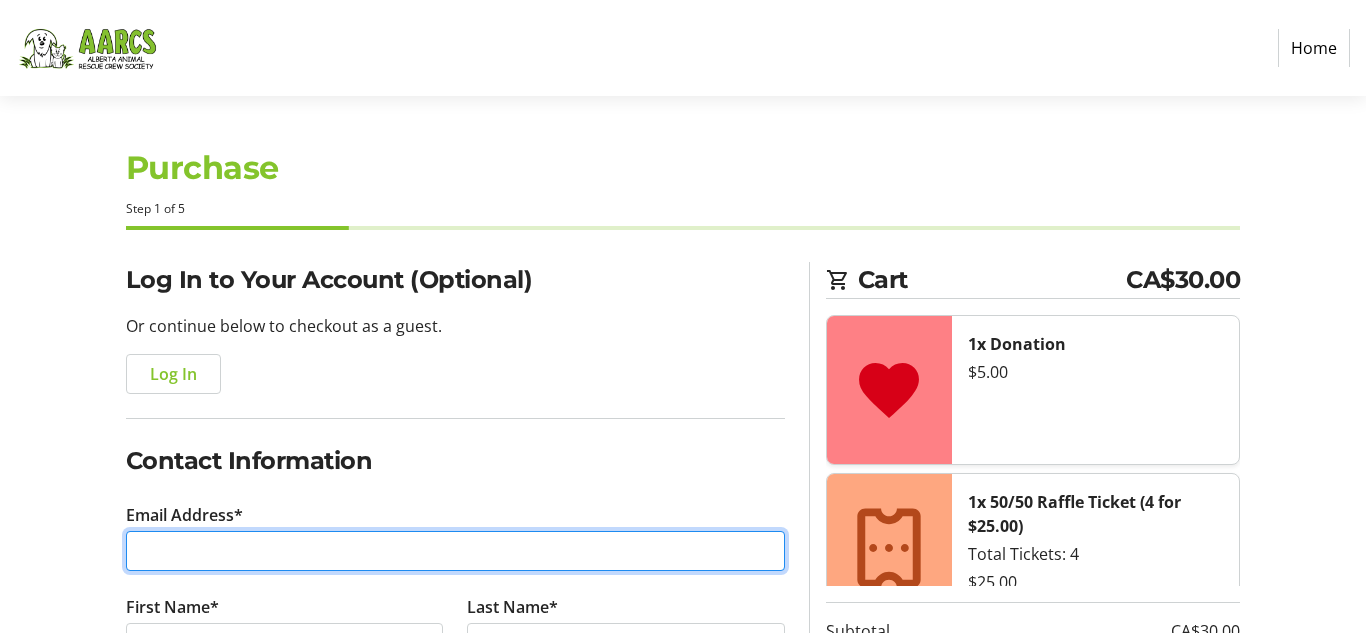 click on "Email Address*" at bounding box center [455, 551] 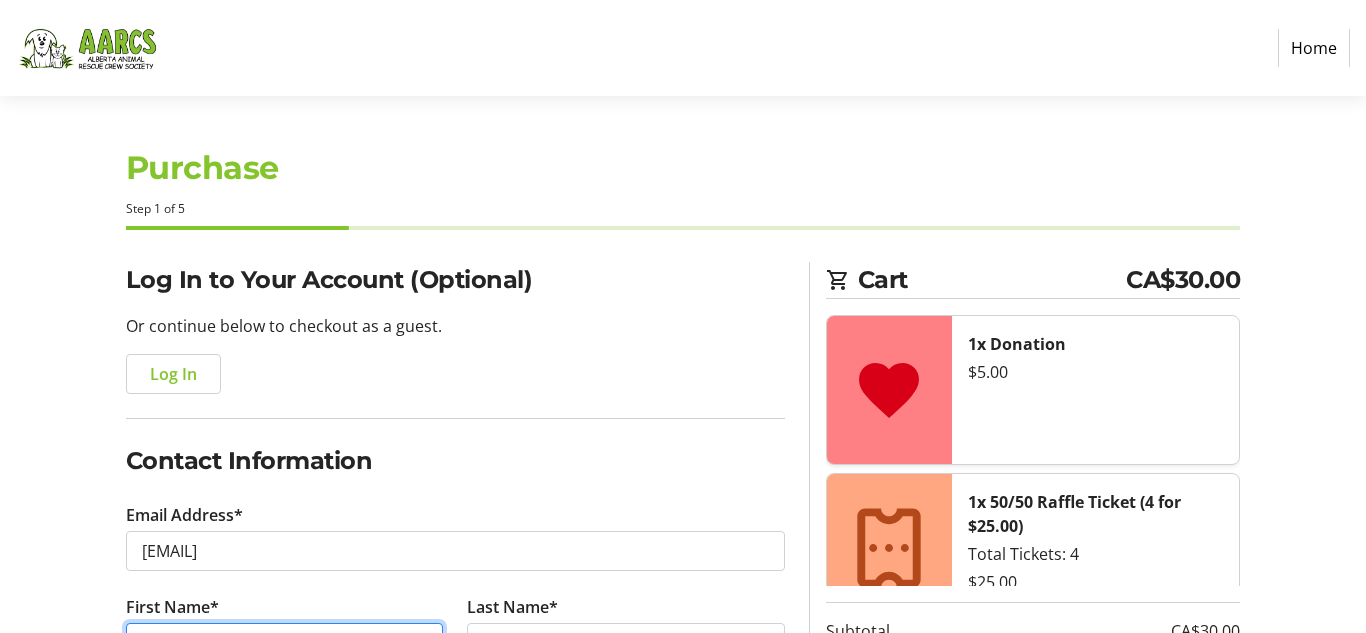 type on "[FIRST]" 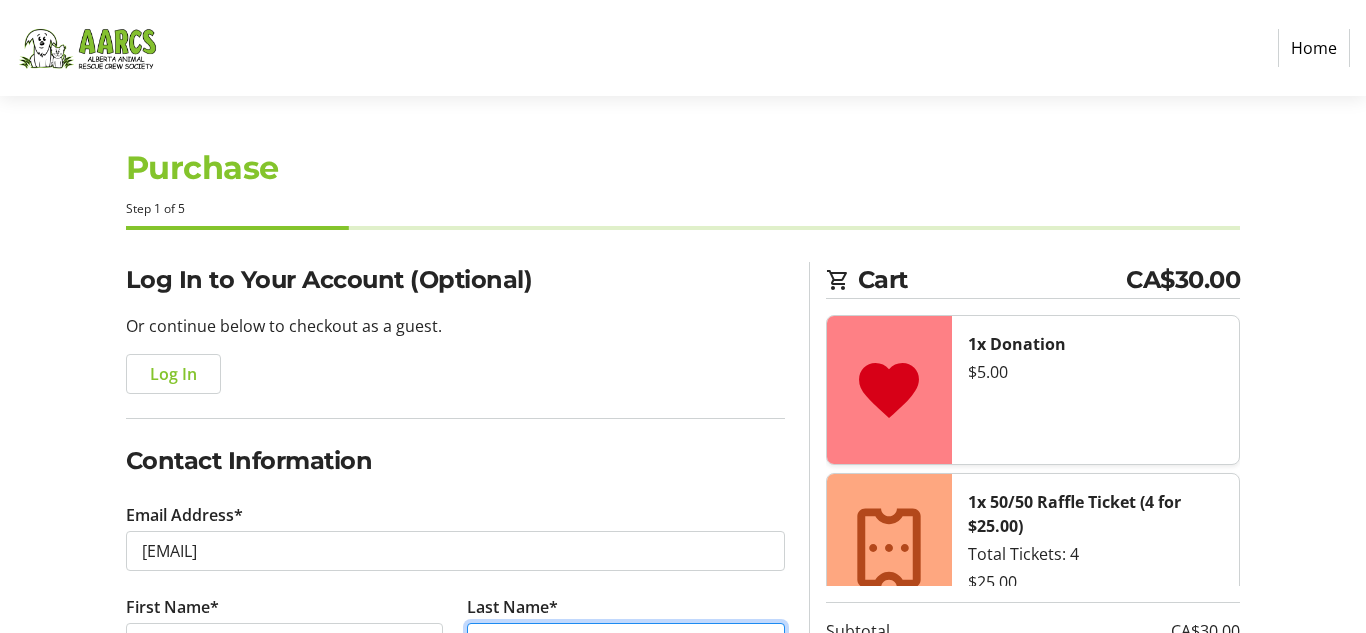 type on "[LAST]" 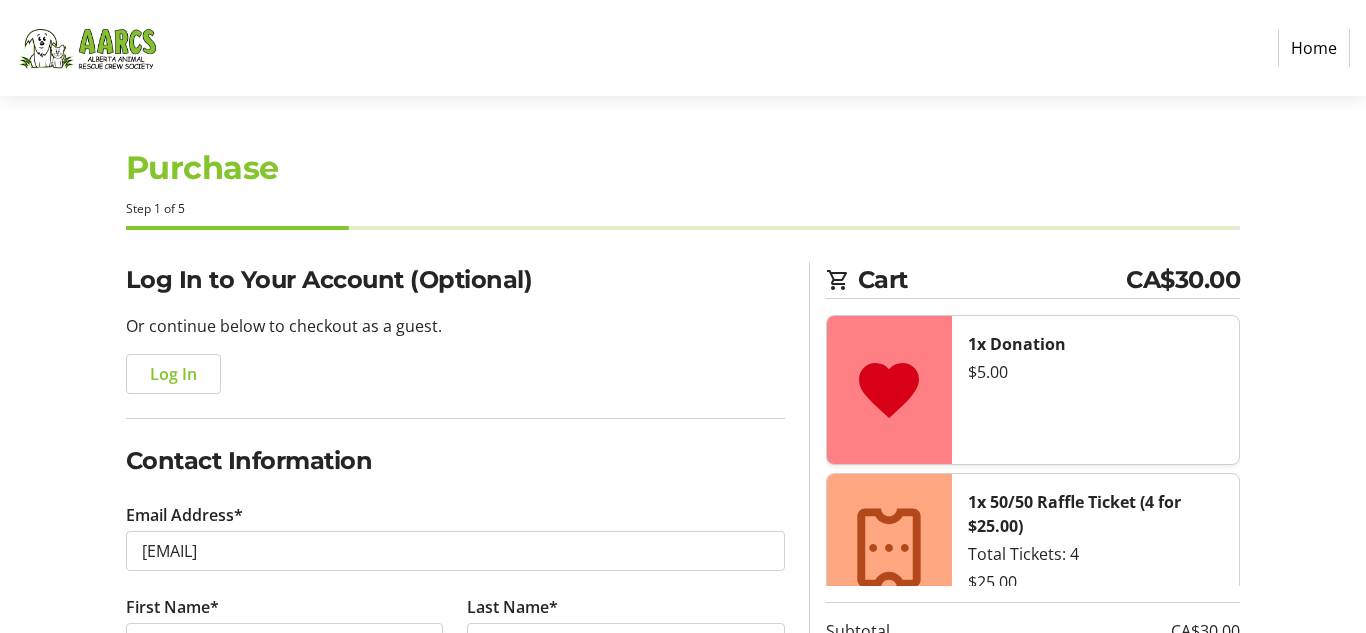 type on "[PHONE]" 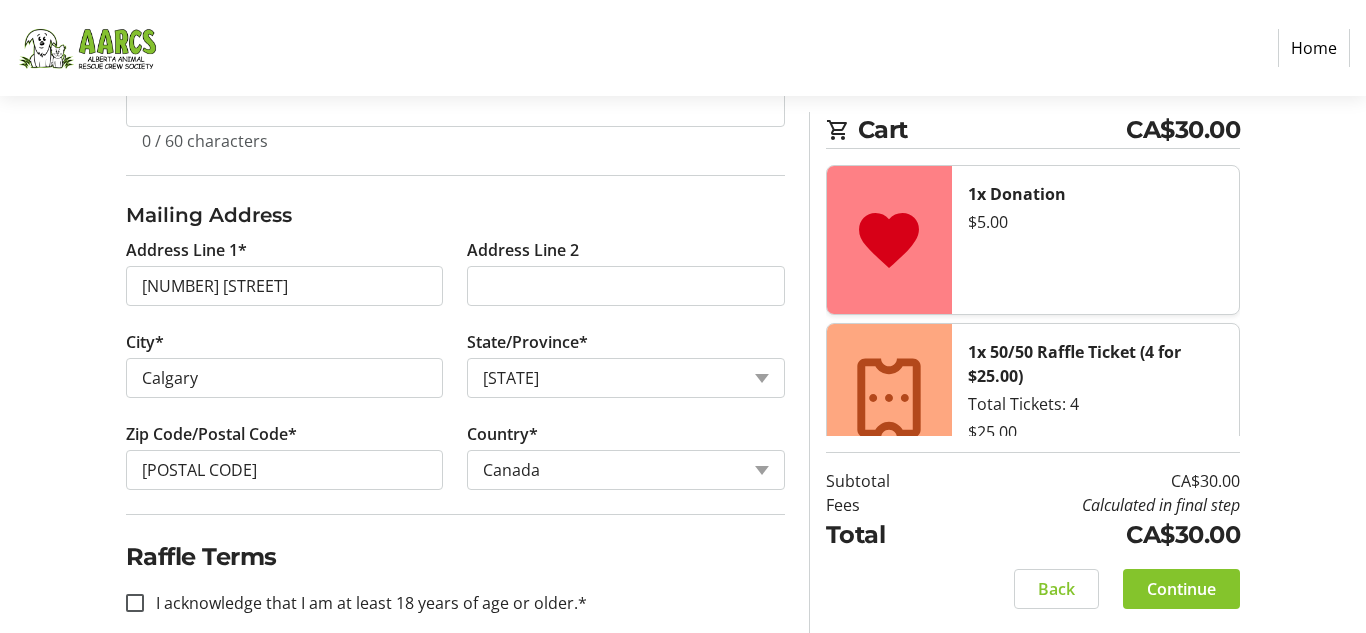 scroll, scrollTop: 750, scrollLeft: 0, axis: vertical 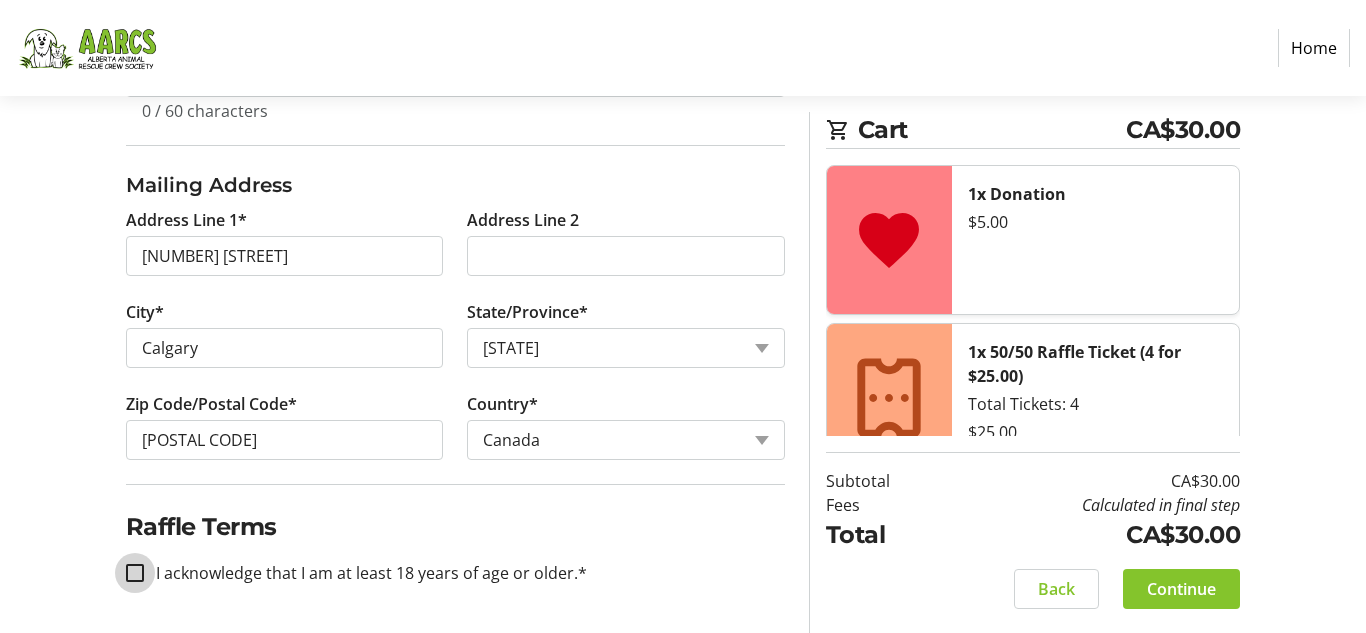 click on "I acknowledge that I am at least 18 years of age or older.*" at bounding box center [135, 573] 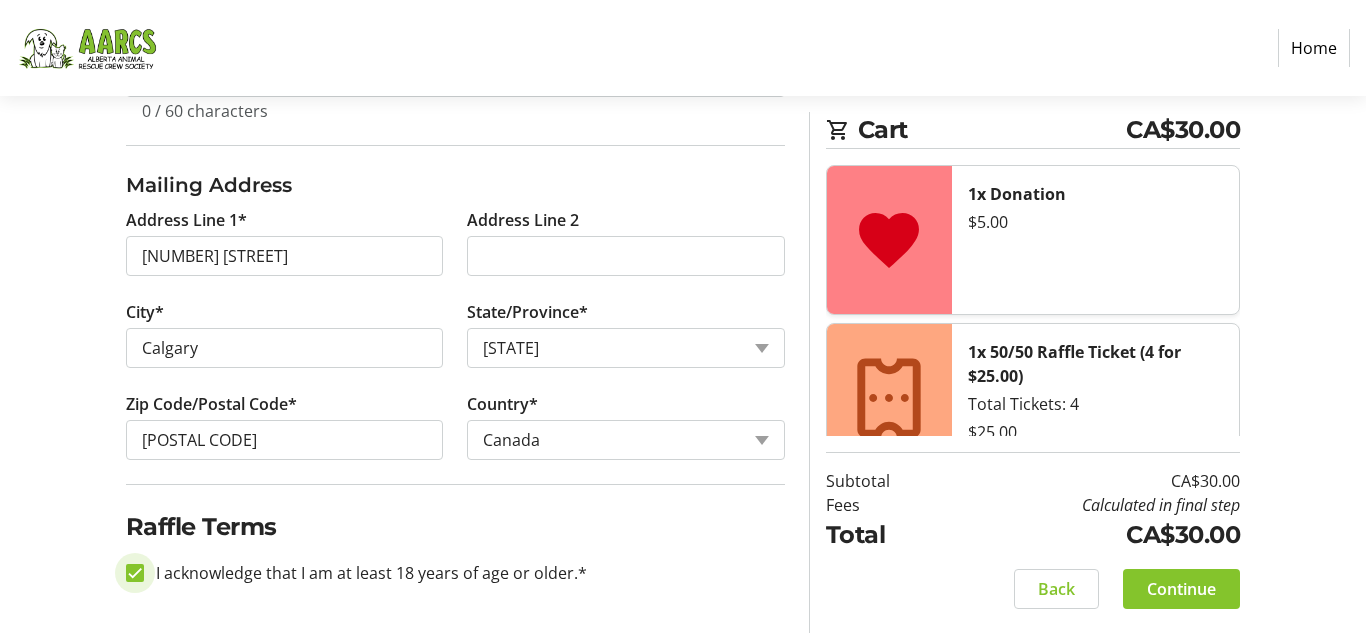 checkbox on "true" 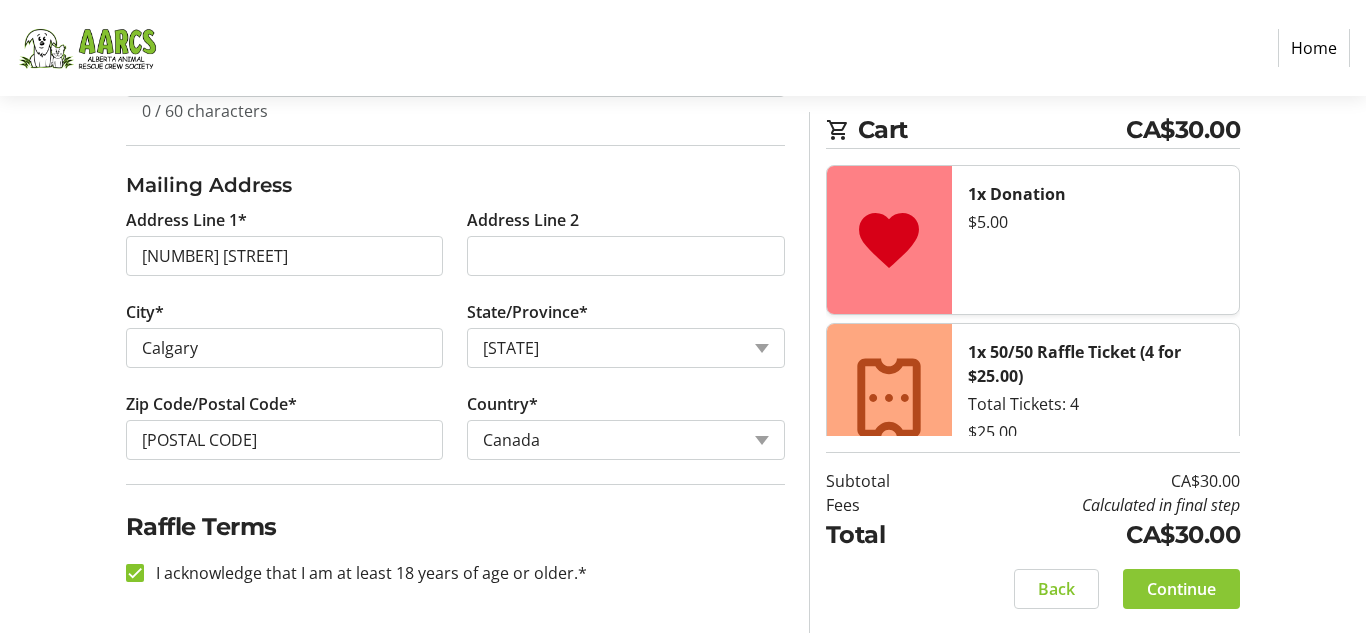 click on "Continue" 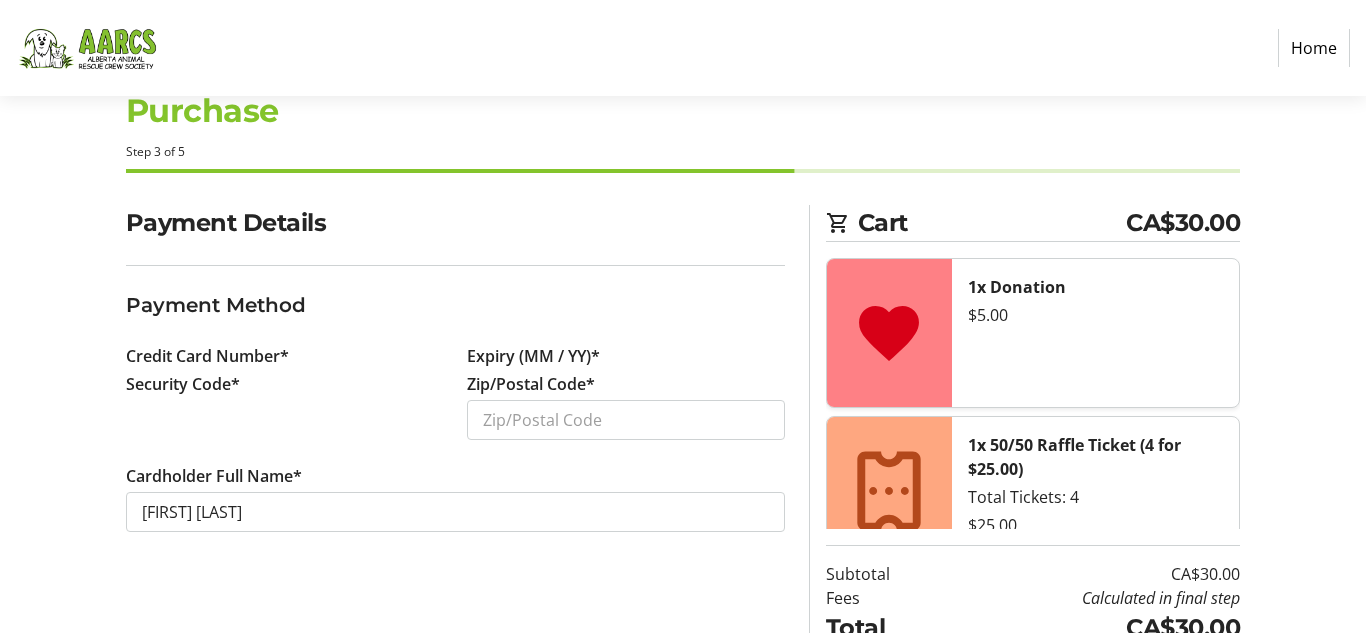 scroll, scrollTop: 0, scrollLeft: 0, axis: both 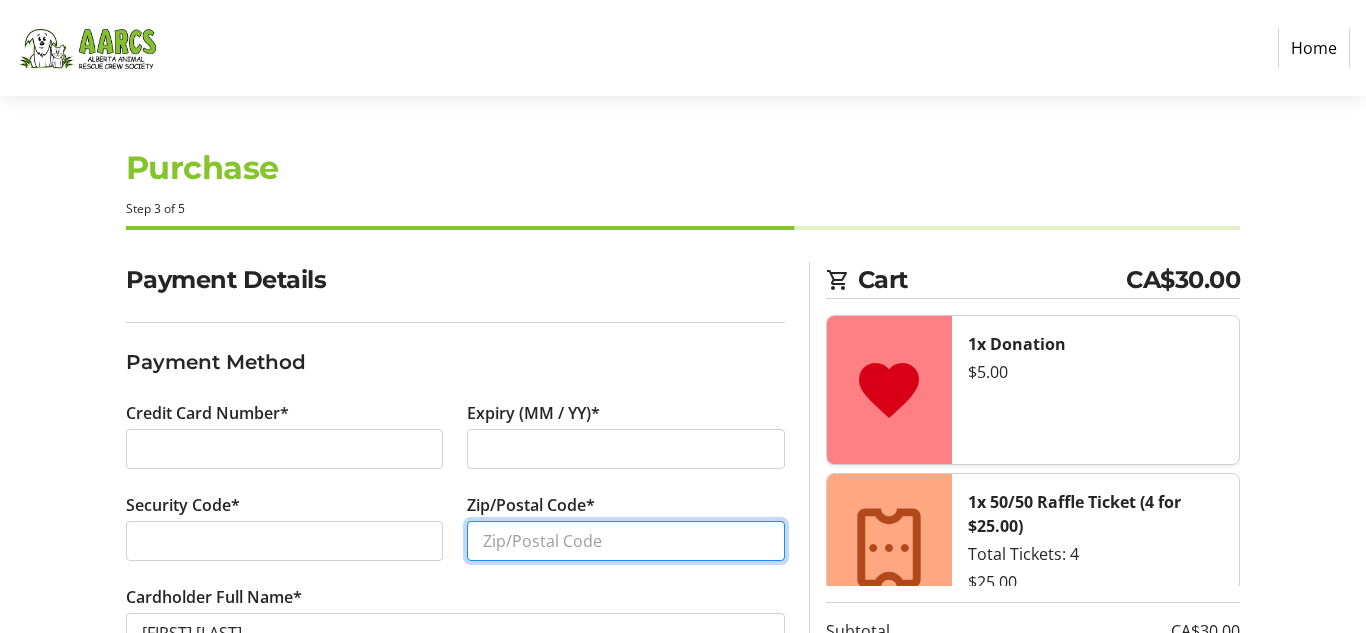 click on "Zip/Postal Code*" at bounding box center [626, 541] 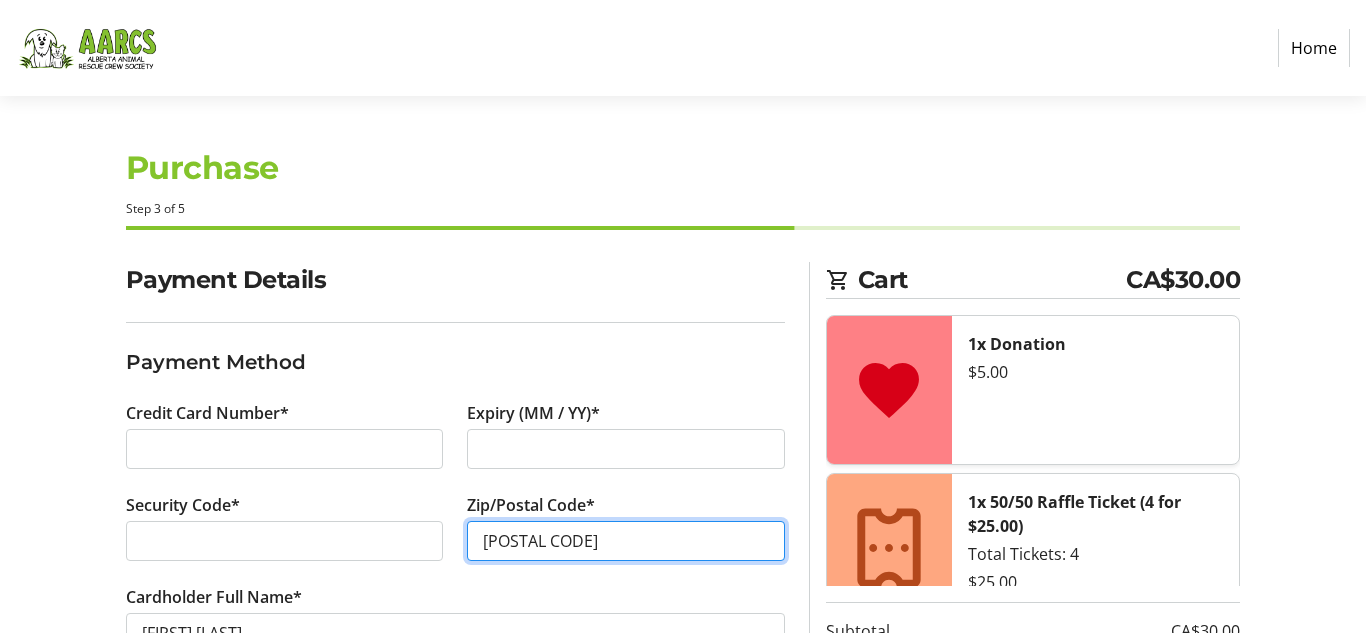 type on "[POSTAL CODE]" 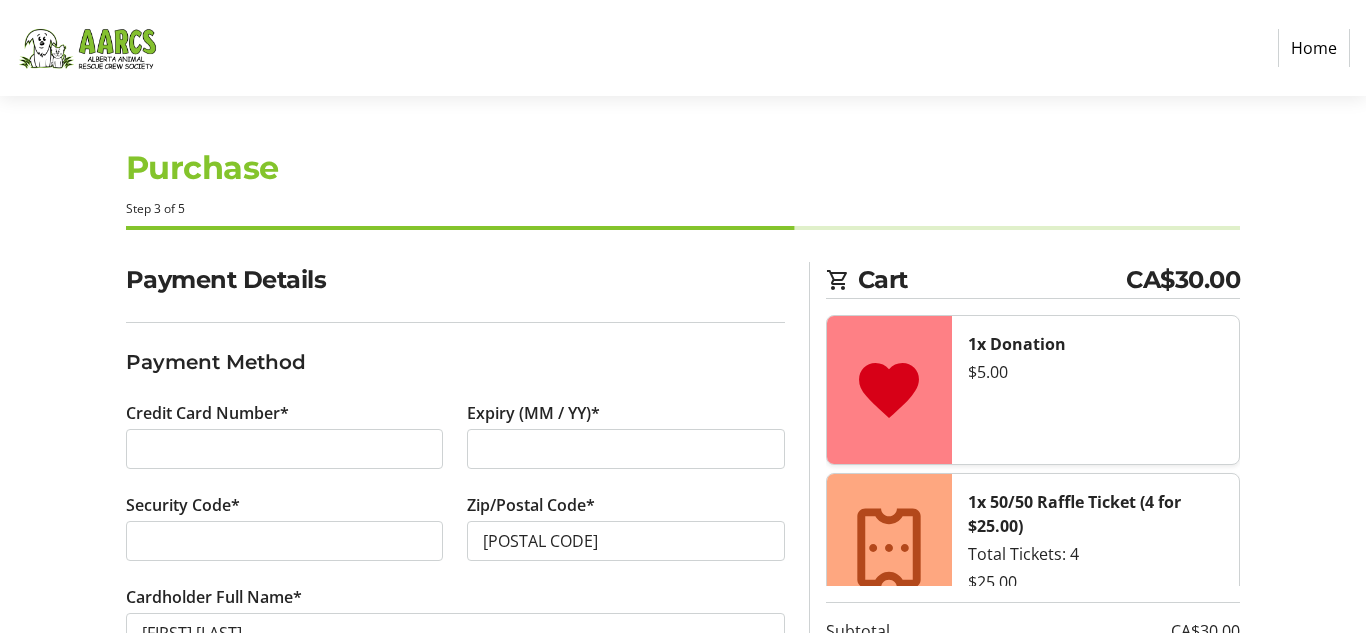 click on "Payment Details Payment Method Credit Card Number* Expiry (MM / YY)* Security Code* Zip/Postal Code* [POSTAL CODE] Cardholder Full Name* [FIRST] [LAST] Cart CA$30.00 1x Donation  $5.00  1x 50/50 Raffle Ticket (4 for $25.00) Total Tickets: 4  $25.00  Subtotal  CA$30.00  Fees  Calculated in final step  Total  CA$30.00   Back   Continue" 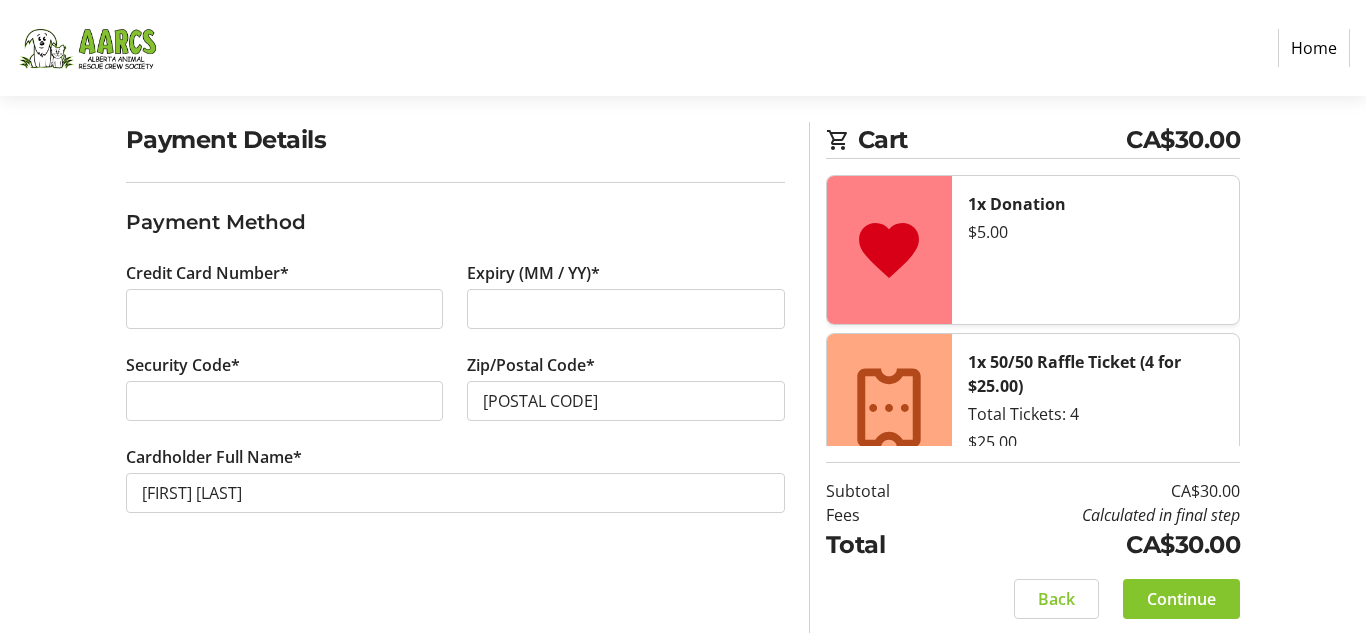 scroll, scrollTop: 150, scrollLeft: 0, axis: vertical 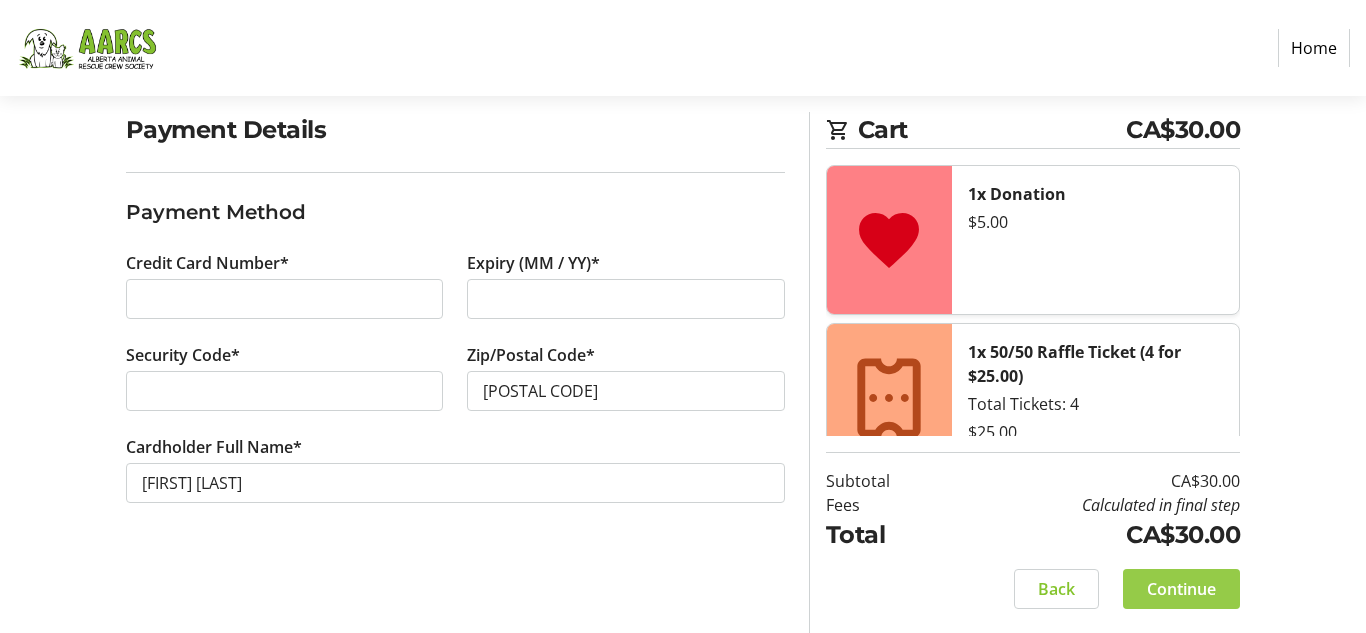 click on "Continue" 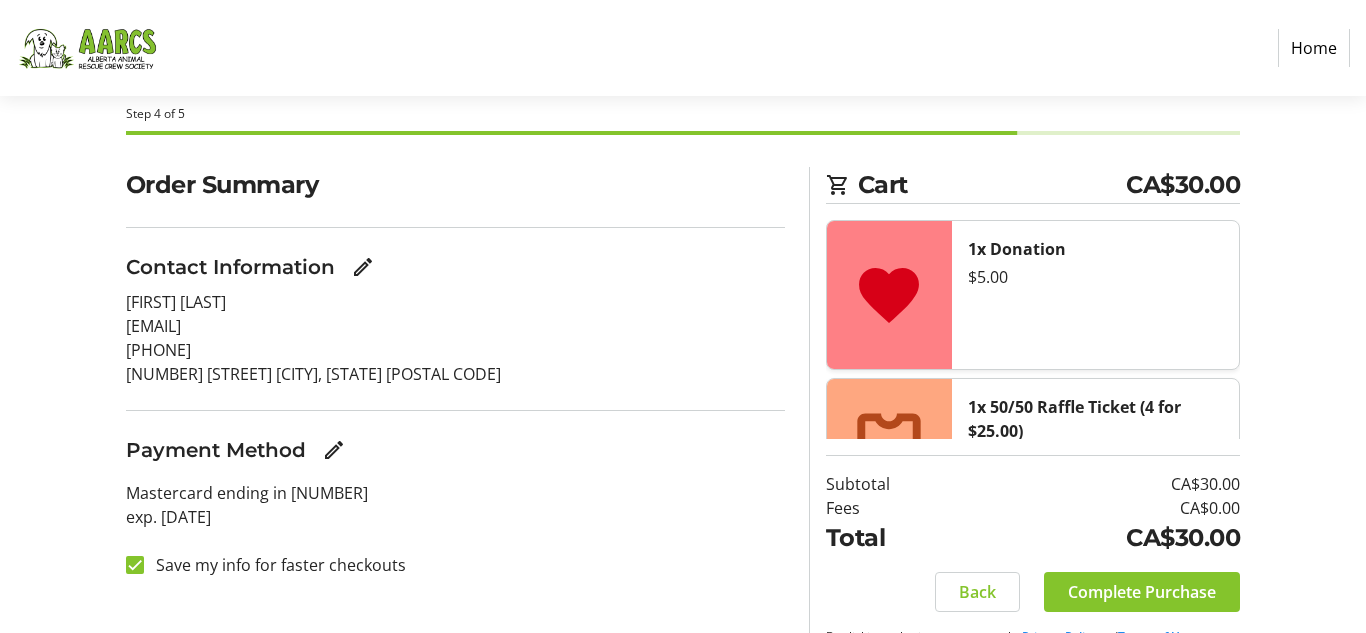scroll, scrollTop: 150, scrollLeft: 0, axis: vertical 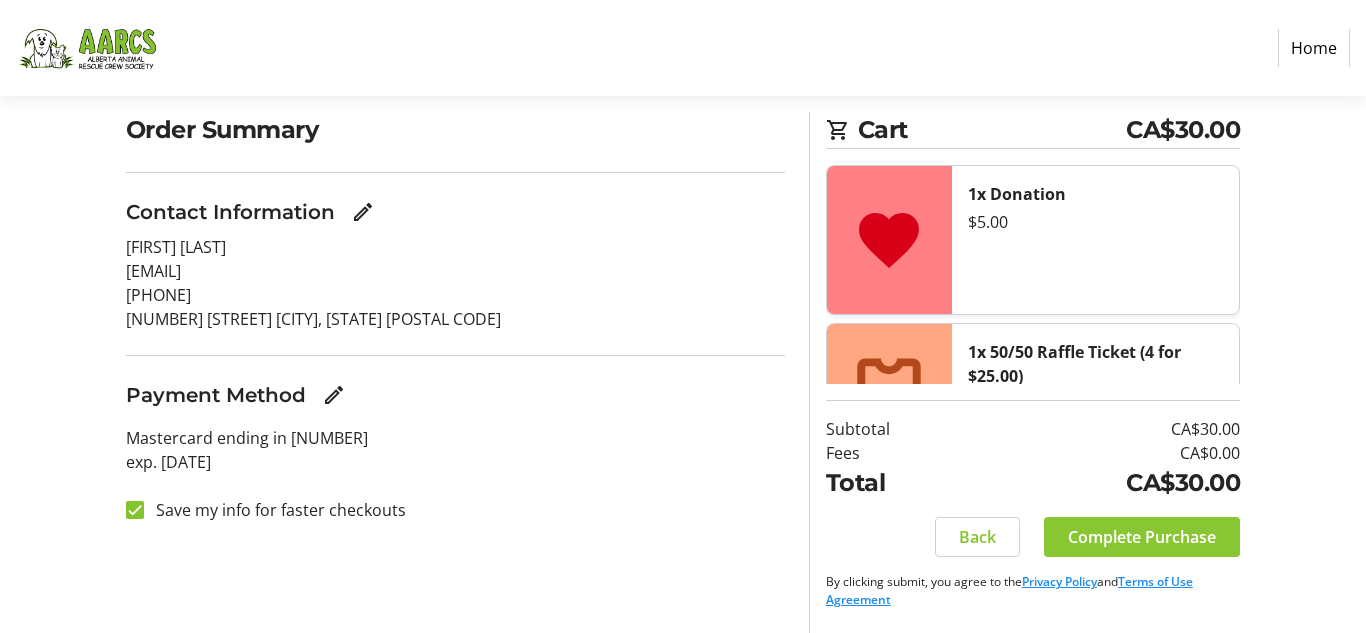 click on "Complete Purchase" 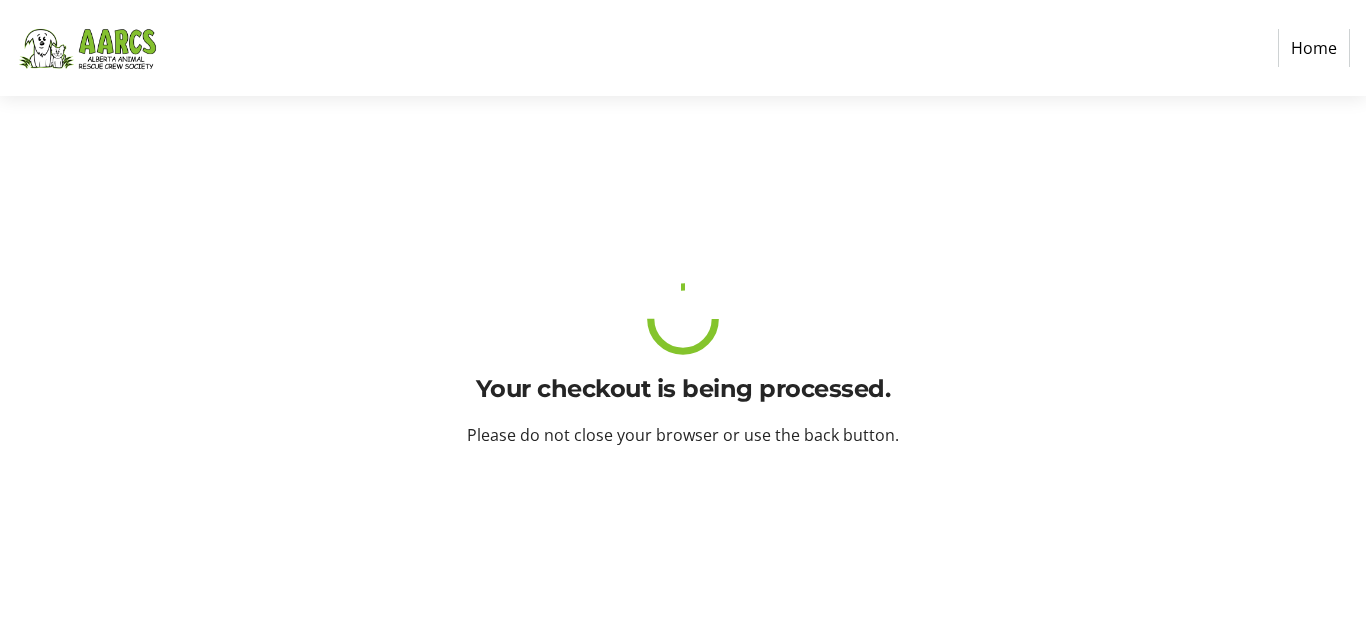 scroll, scrollTop: 0, scrollLeft: 0, axis: both 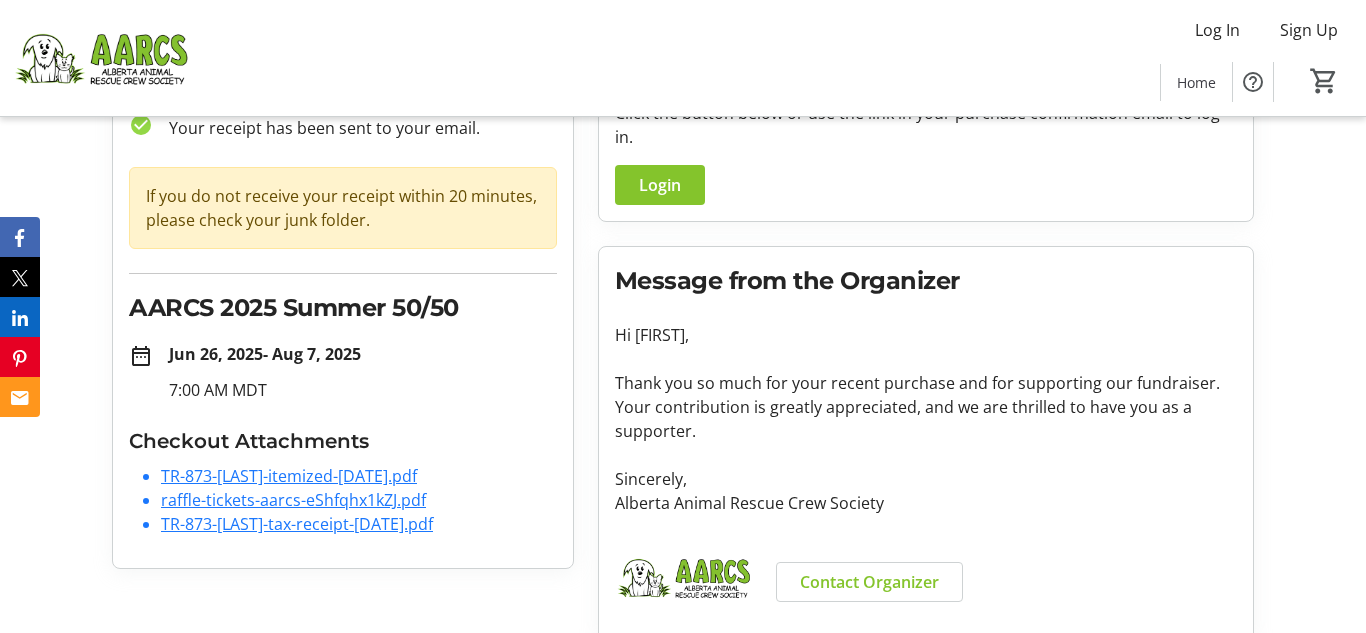 click on "TR-873-[LAST]-itemized-[DATE].pdf" 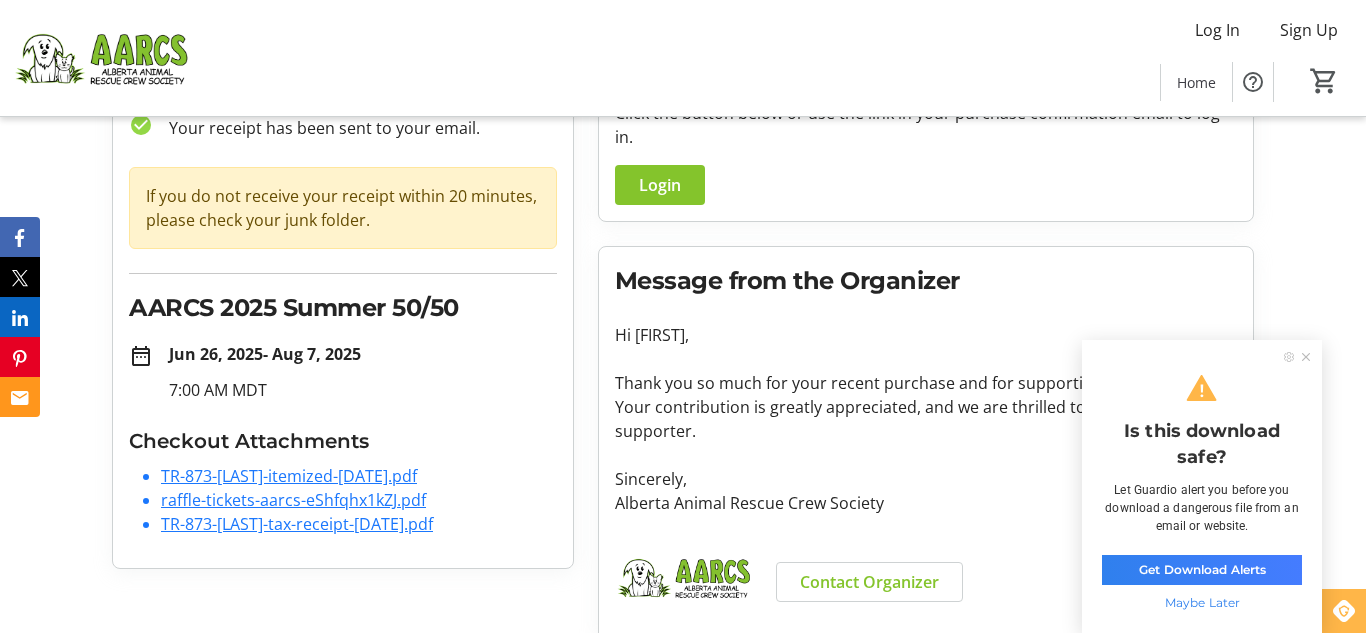 click on "Purchase Complete! check_circle Your receipt has been sent to your email.  If you do not receive your receipt within 20 minutes, please check your junk folder.  AARCS 2025 Summer 50/50 date_range  [DATE]   - [DATE]   [TIME] [TIMEZONE]  Checkout Attachments [LAST]-checkout-[ID]-itemized-[DATE].pdf raffle-tickets-aarcs-eShfqhx1kZJ.pdf TR-873-[LAST]-tax-receipt-[DATE].pdf Log In to your account  Click the button below or use the link in your purchase confirmation email to log in.  Login Message from the Organizer Hi [FIRST], Thank you so much for your recent purchase and for supporting our fundraiser. Your contribution is greatly appreciated, and we are thrilled to have you as a supporter. Sincerely, Alberta Animal Rescue Crew Society  Contact Organizer" 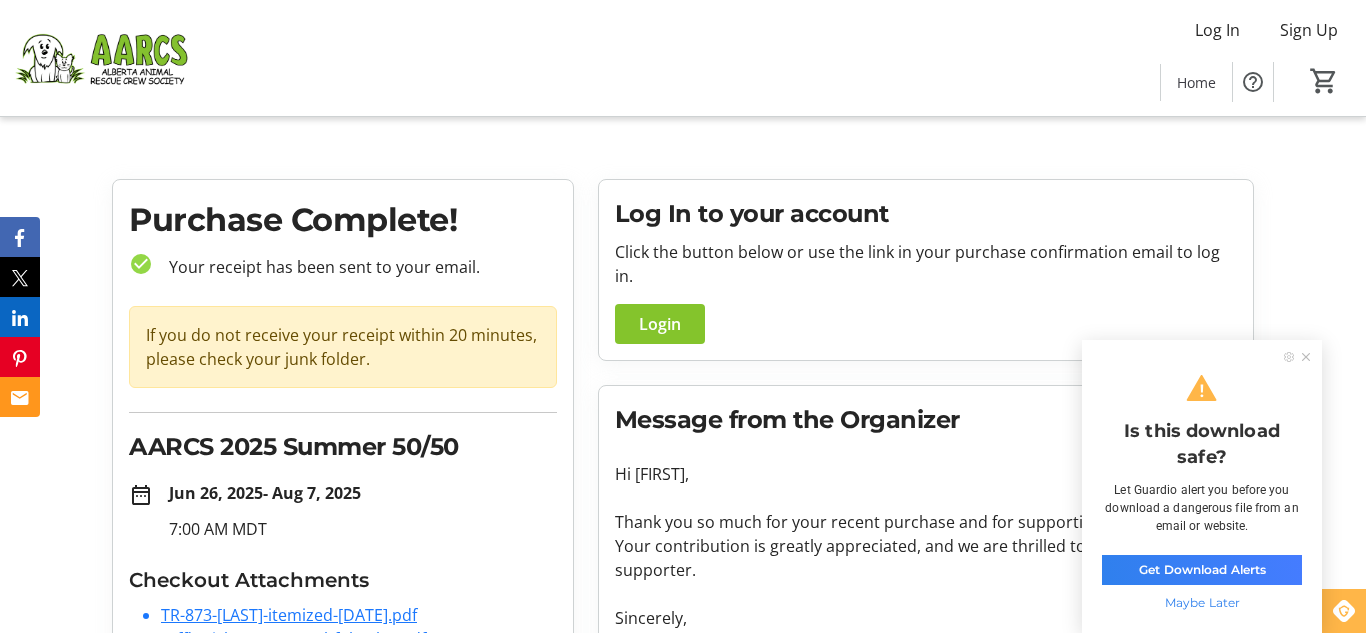 scroll, scrollTop: 0, scrollLeft: 0, axis: both 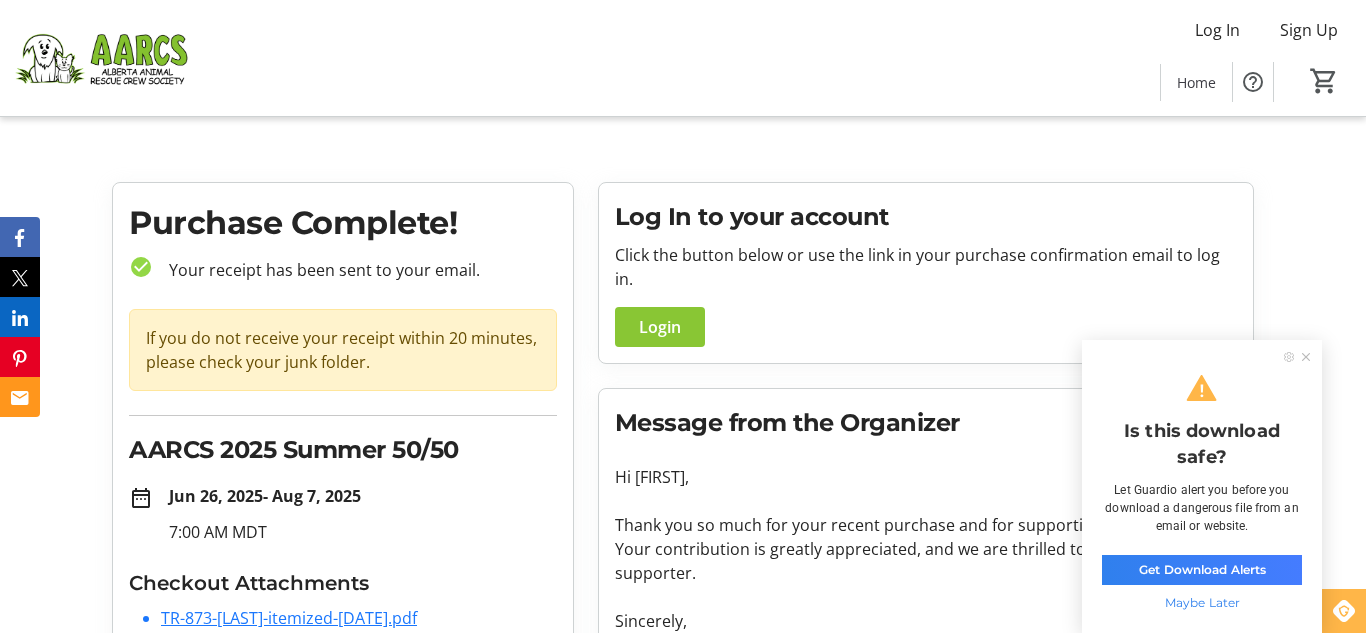click on "Login" 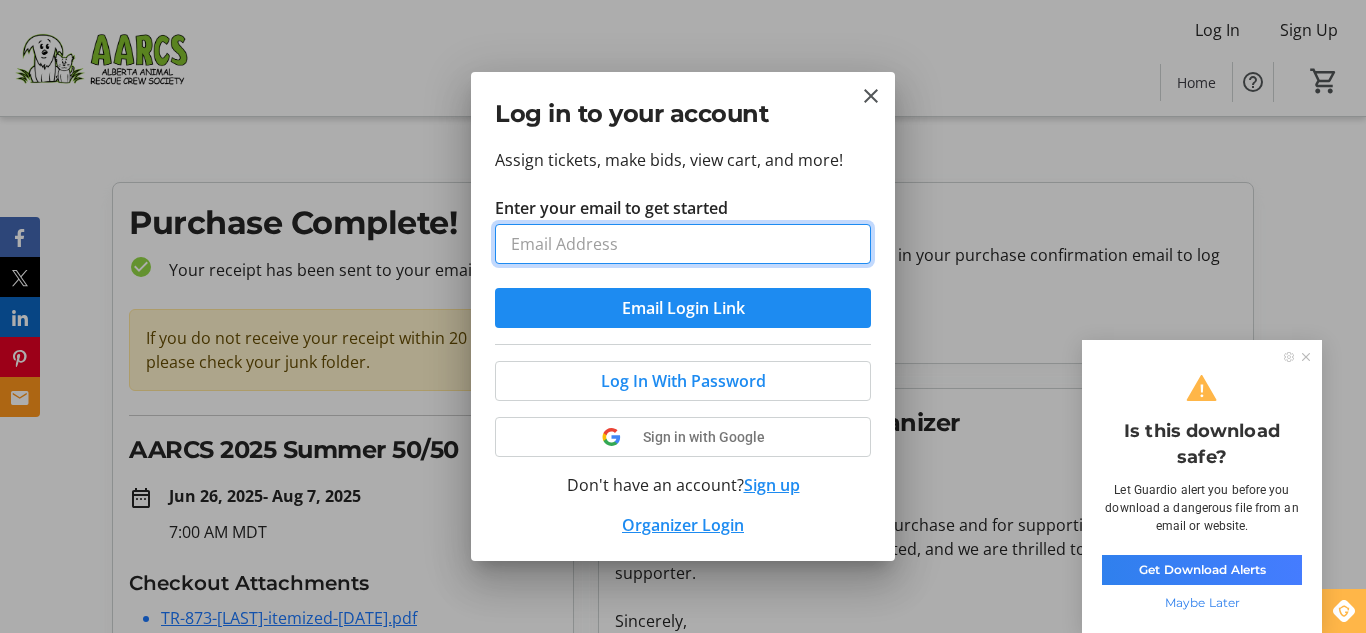 click on "Enter your email to get started" at bounding box center (683, 244) 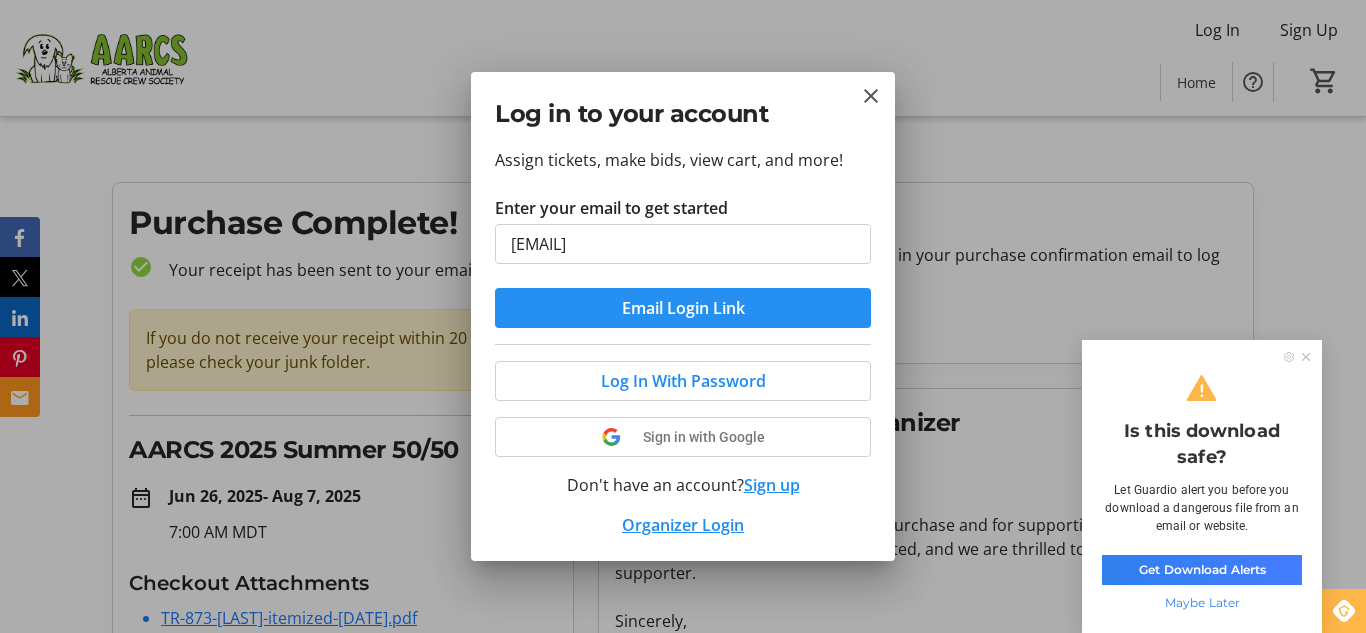 click on "Email Login Link" at bounding box center [683, 308] 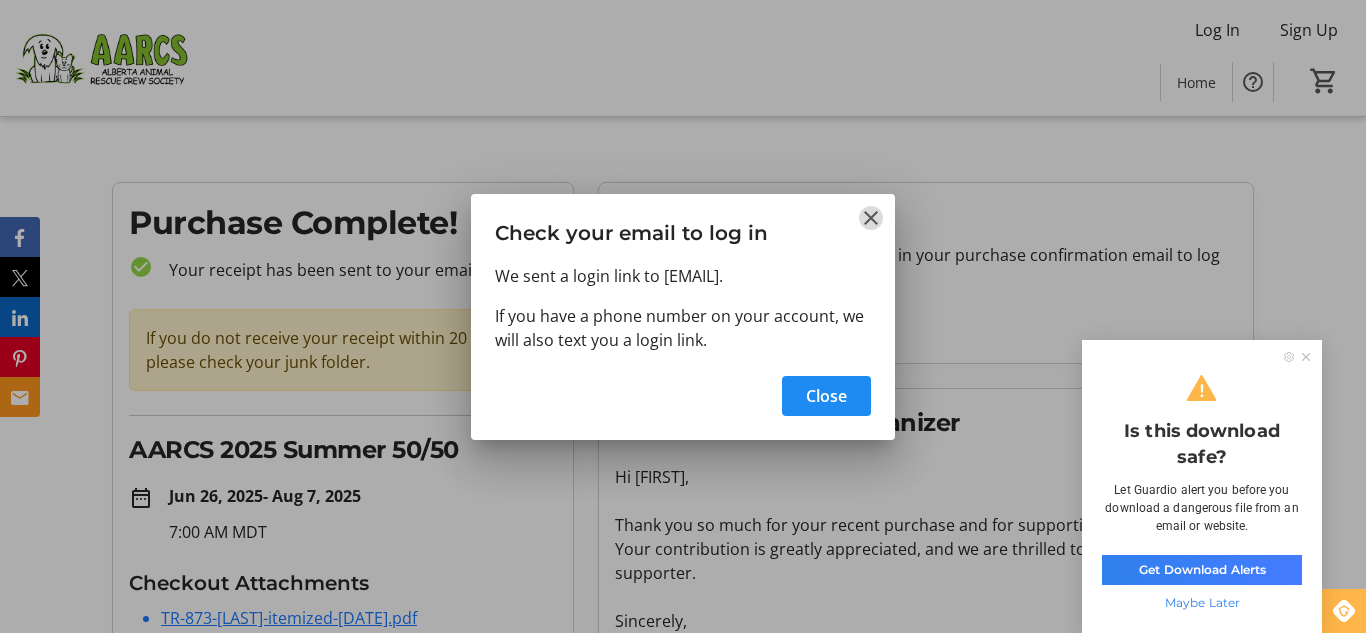 click at bounding box center [871, 218] 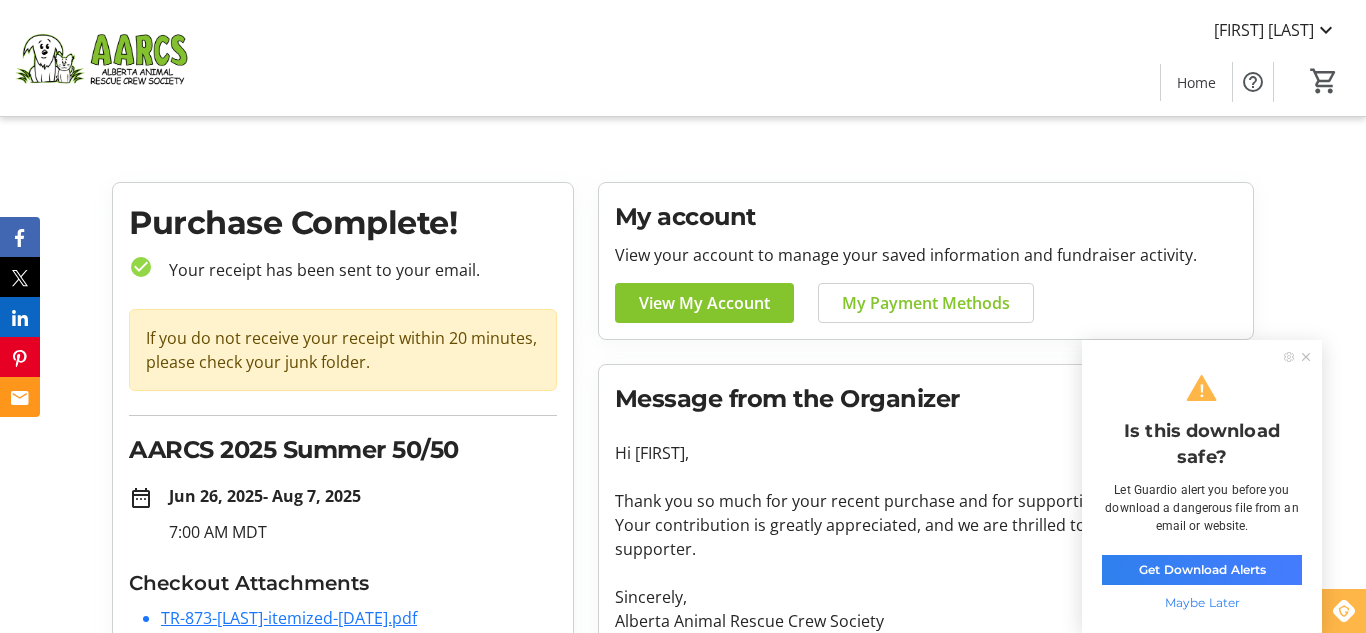 click on "Maybe Later" at bounding box center [1202, 603] 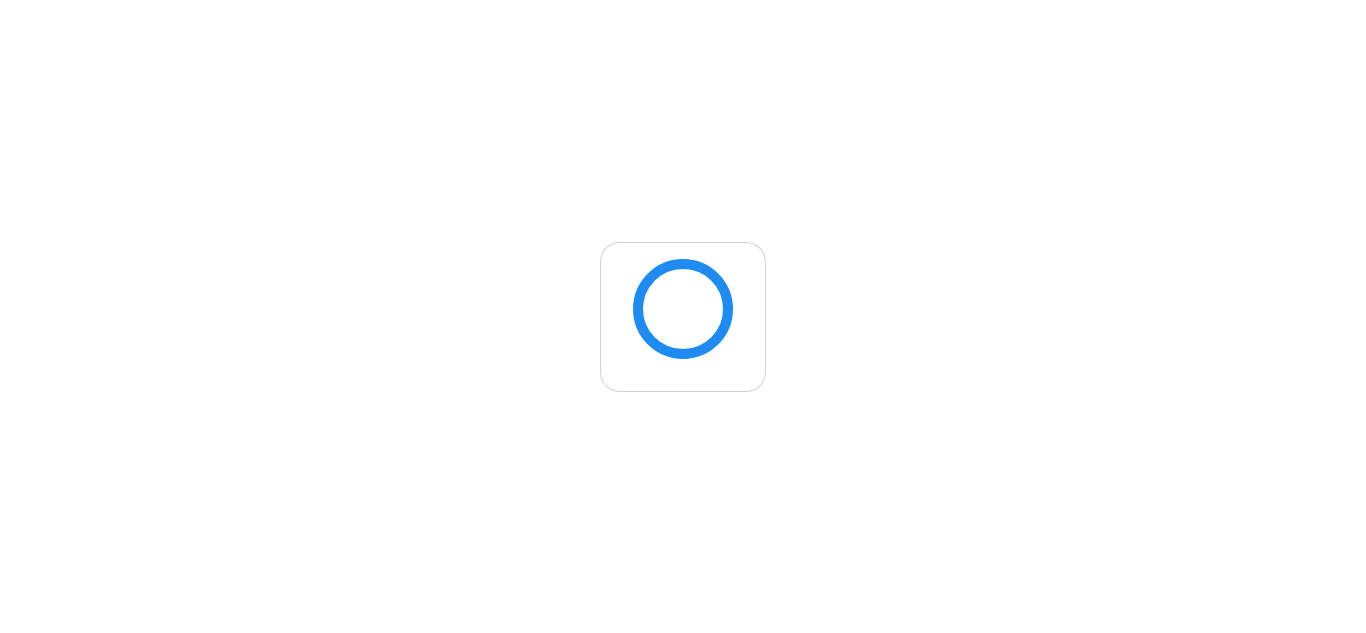 scroll, scrollTop: 0, scrollLeft: 0, axis: both 